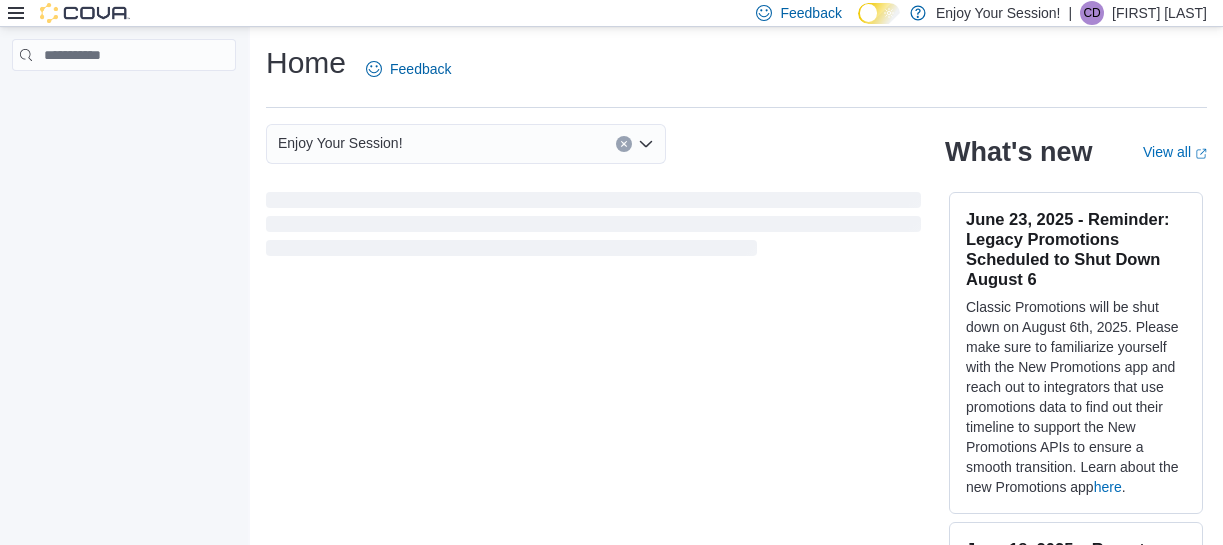 scroll, scrollTop: 0, scrollLeft: 0, axis: both 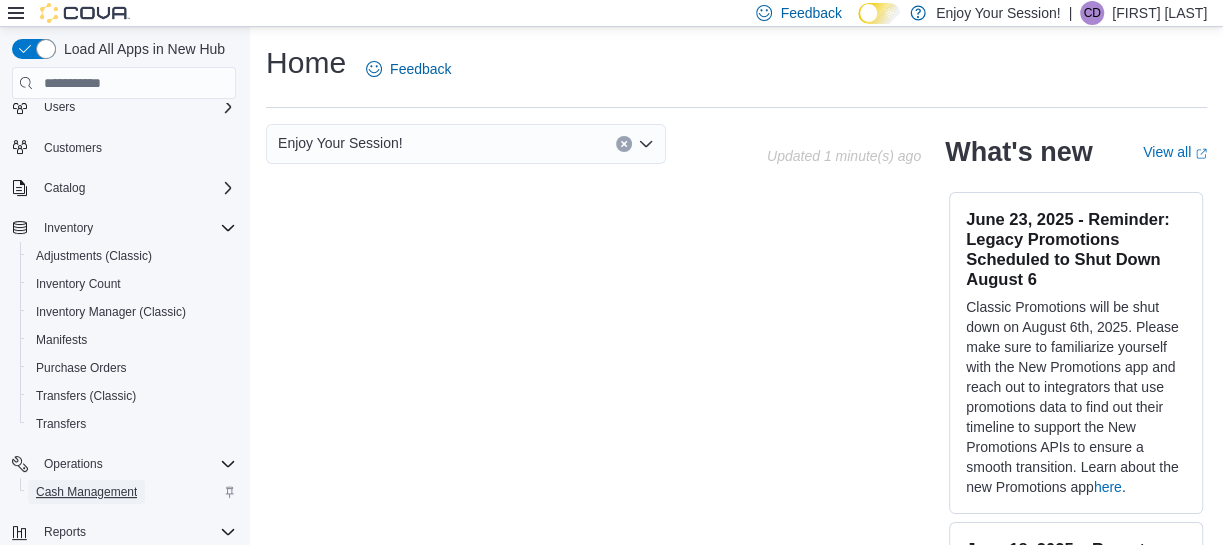 click on "Cash Management" at bounding box center [86, 492] 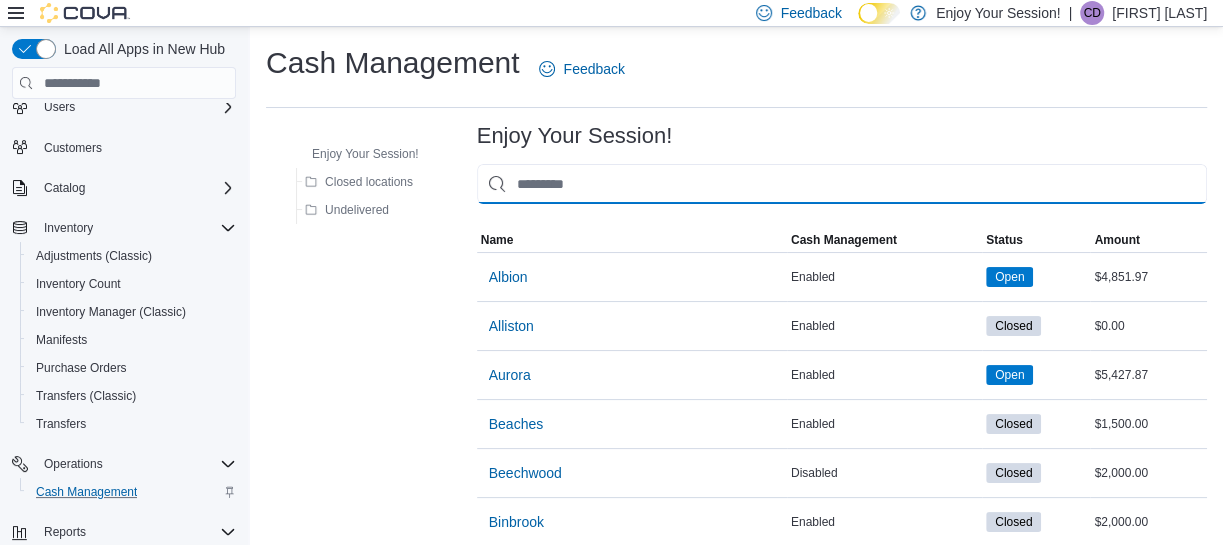 click at bounding box center [842, 184] 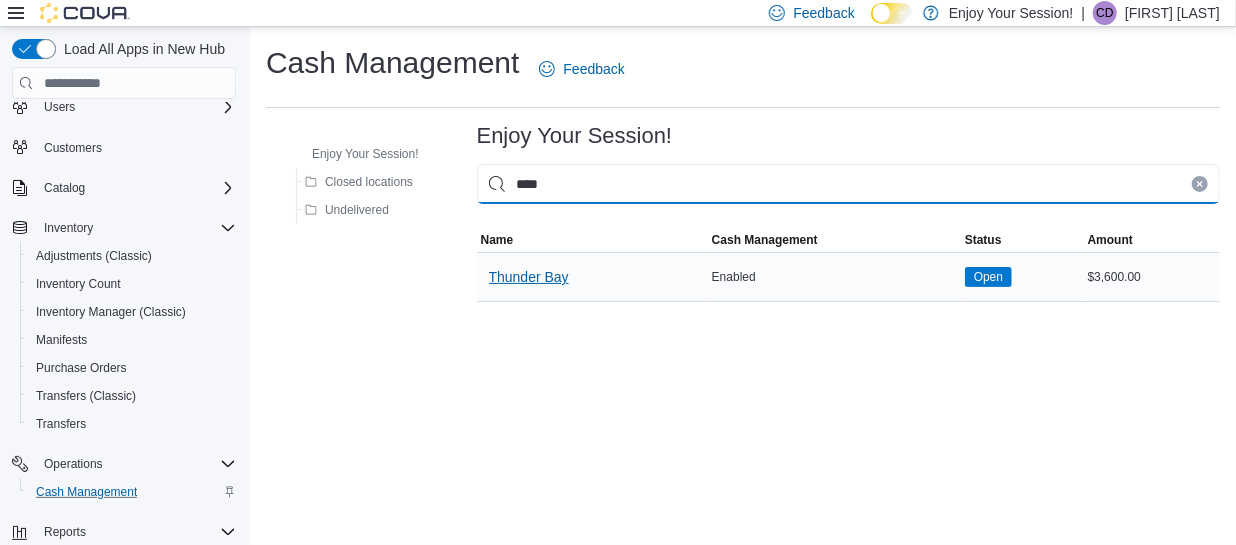 type on "****" 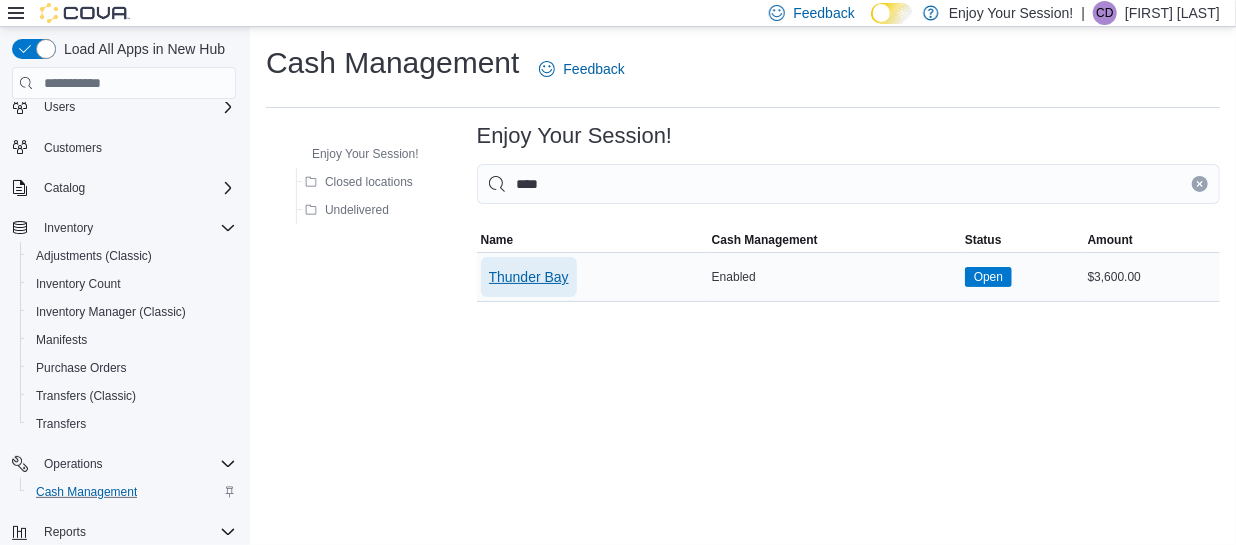 click on "Thunder Bay" at bounding box center (529, 277) 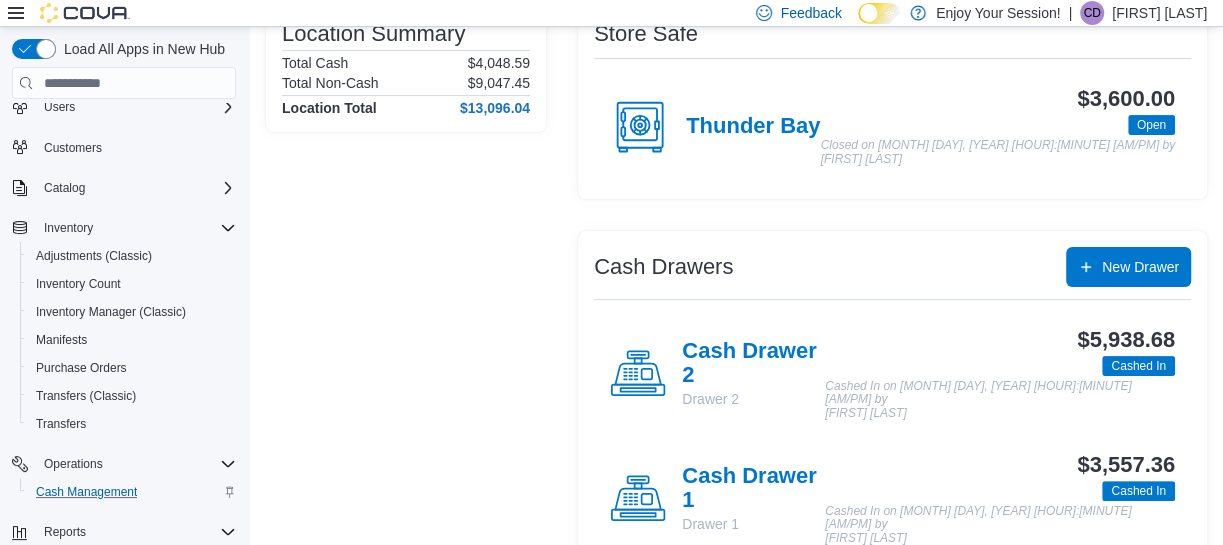 scroll, scrollTop: 187, scrollLeft: 0, axis: vertical 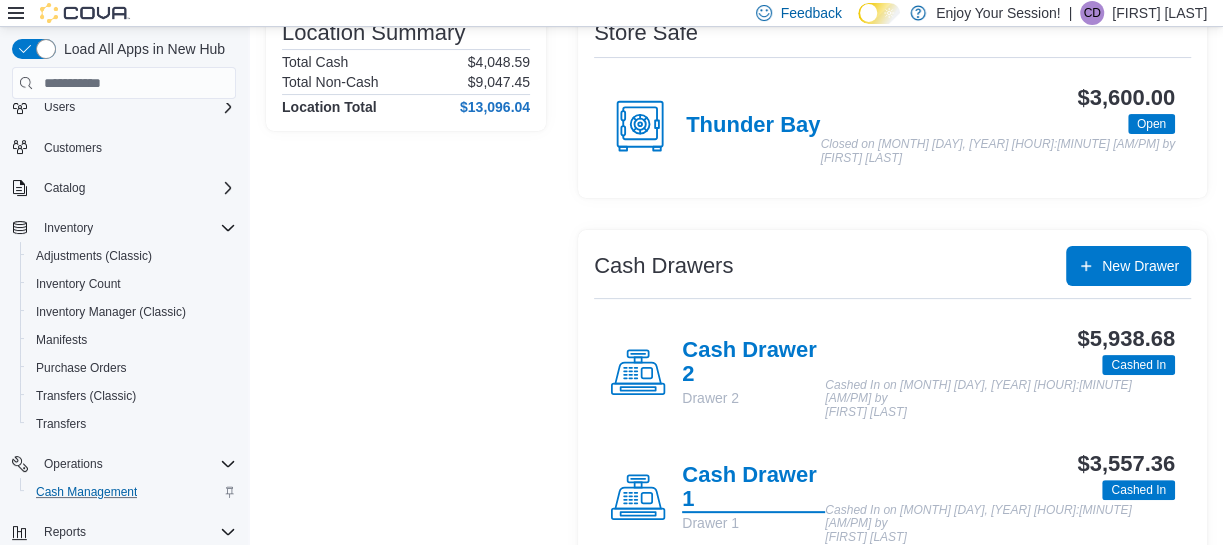 click on "Cash Drawer 1" at bounding box center [753, 488] 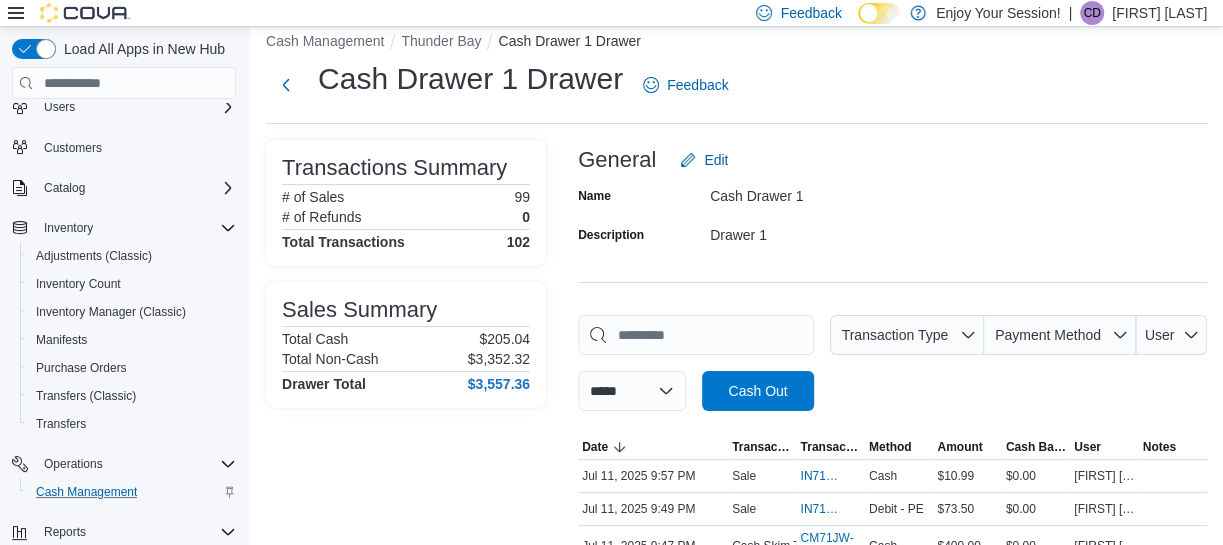scroll, scrollTop: 187, scrollLeft: 0, axis: vertical 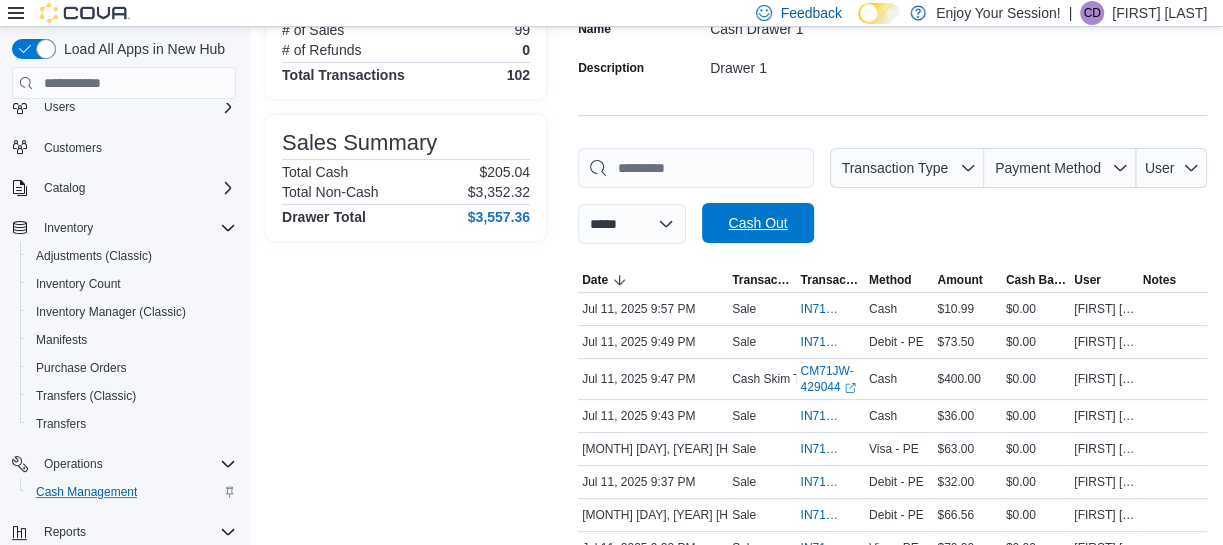 click on "Cash Out" at bounding box center [758, 223] 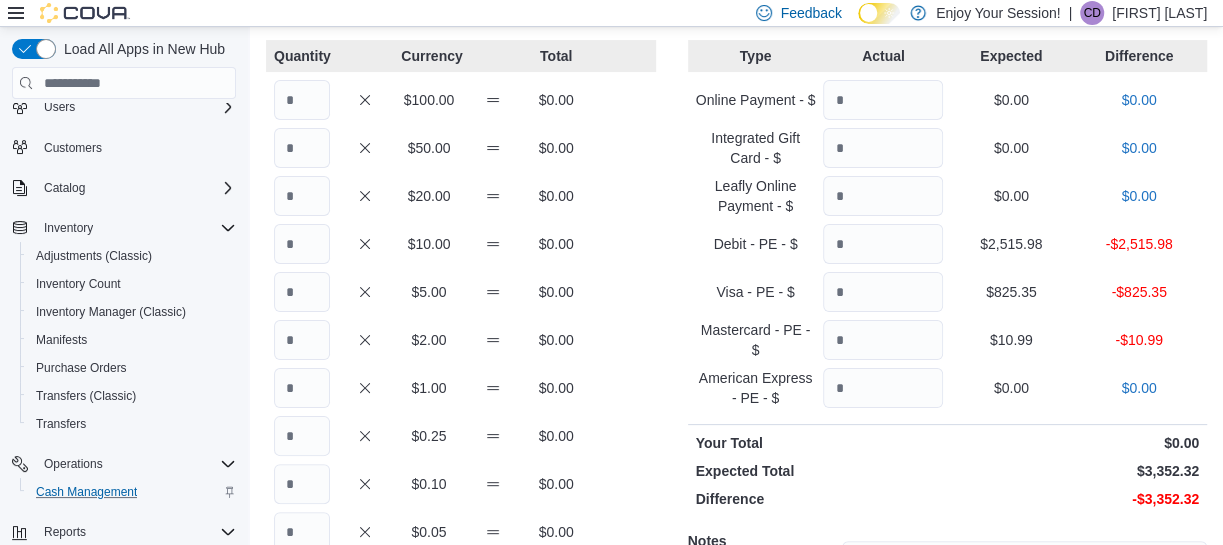 scroll, scrollTop: 119, scrollLeft: 0, axis: vertical 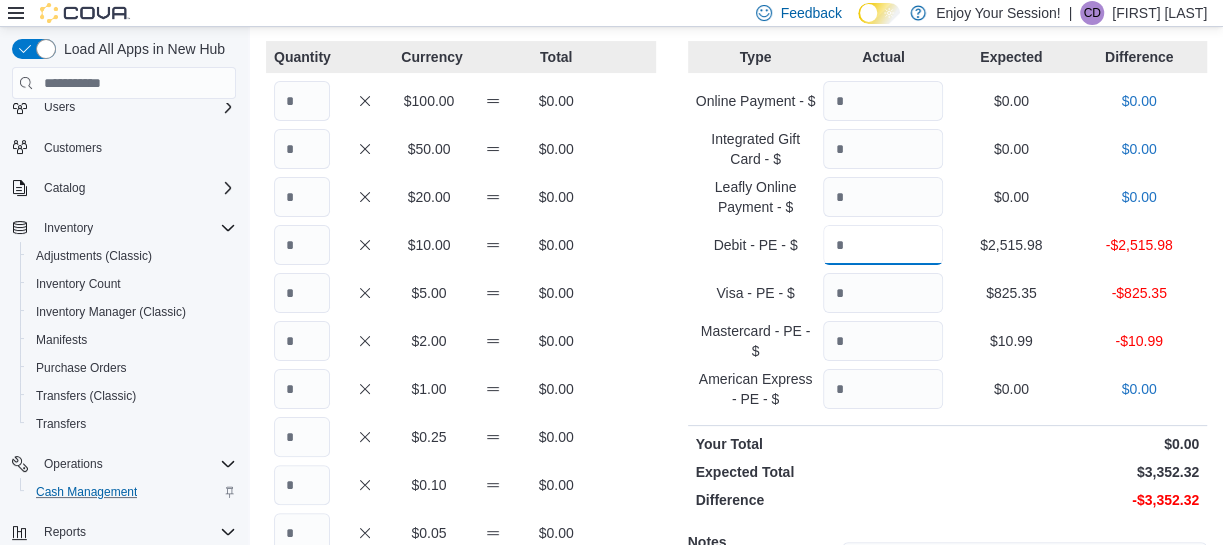 click at bounding box center (883, 245) 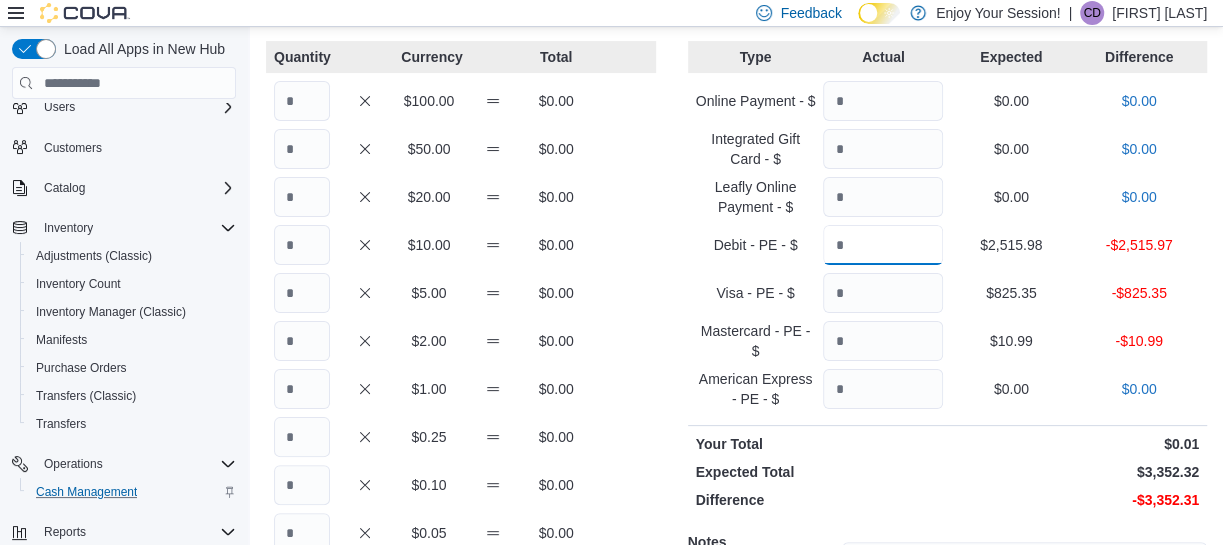 scroll, scrollTop: 0, scrollLeft: 0, axis: both 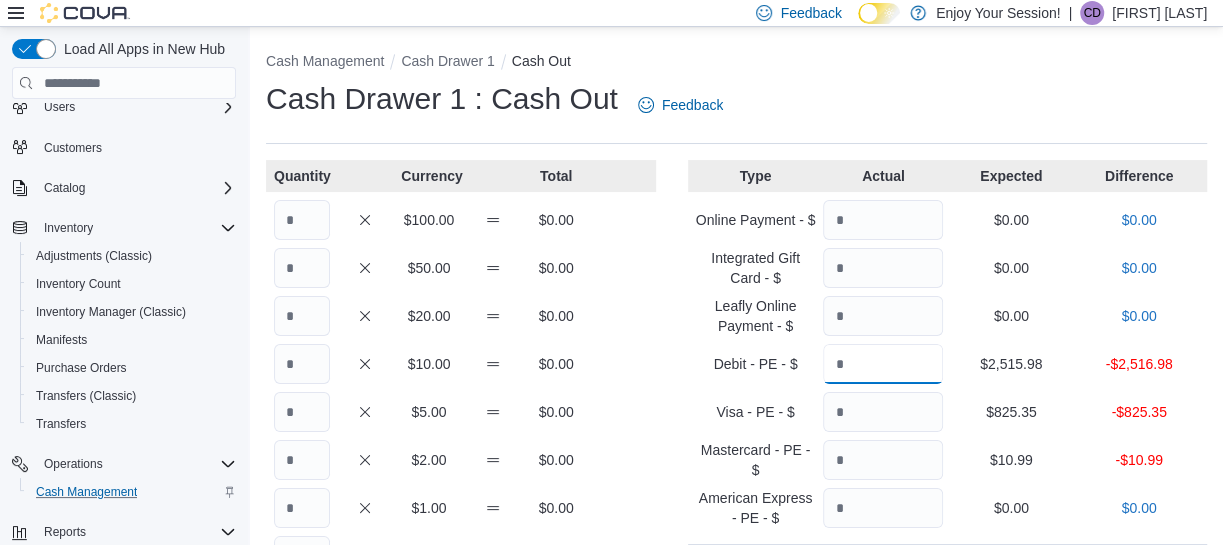 type on "**" 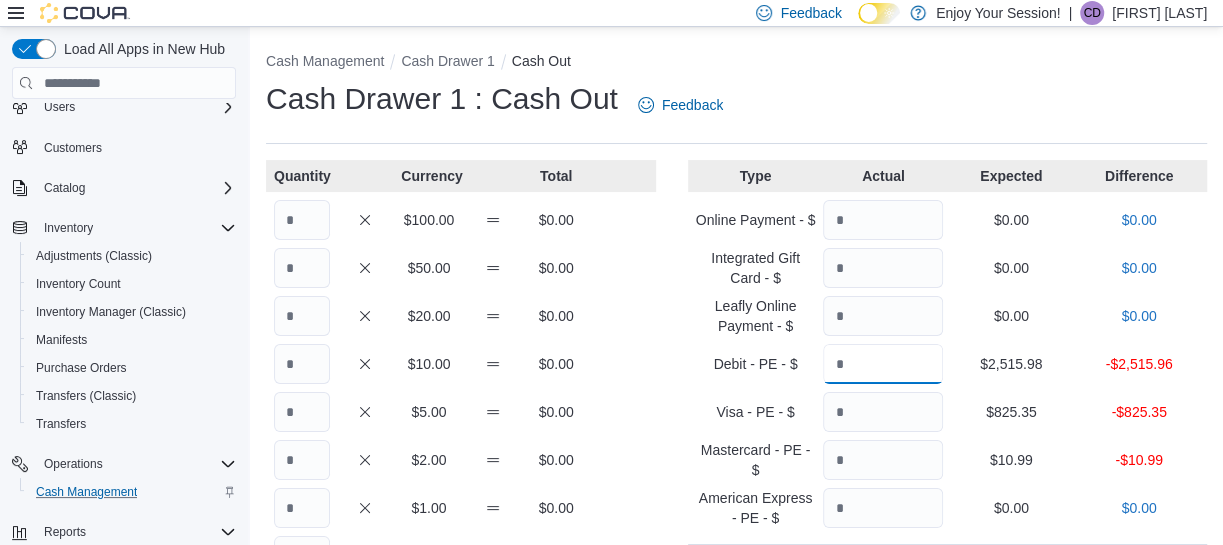 type on "*" 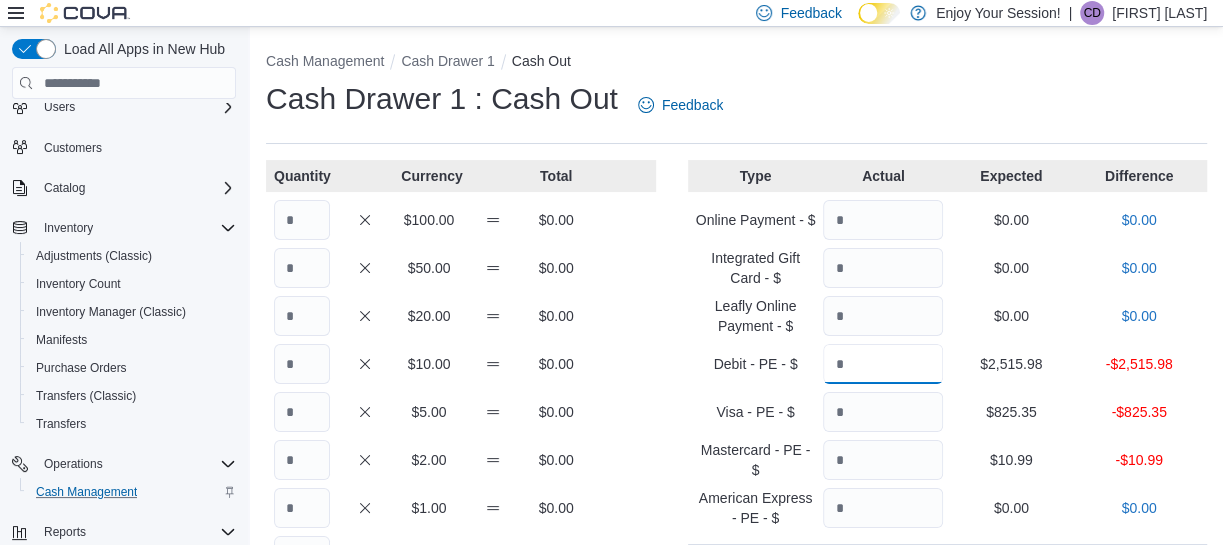 click at bounding box center [883, 364] 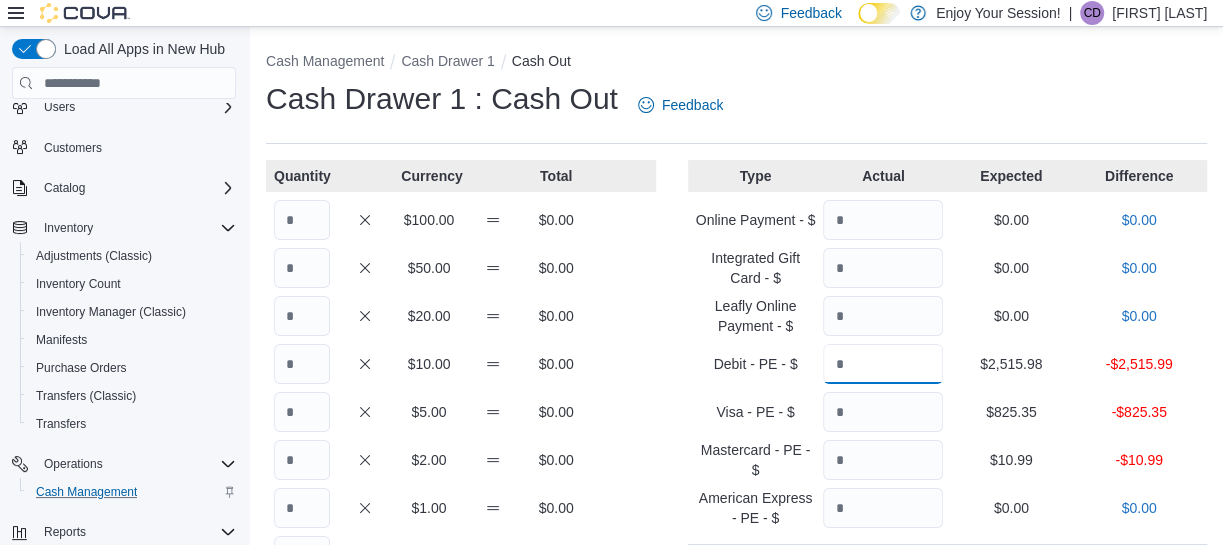 click on "*****" at bounding box center [883, 364] 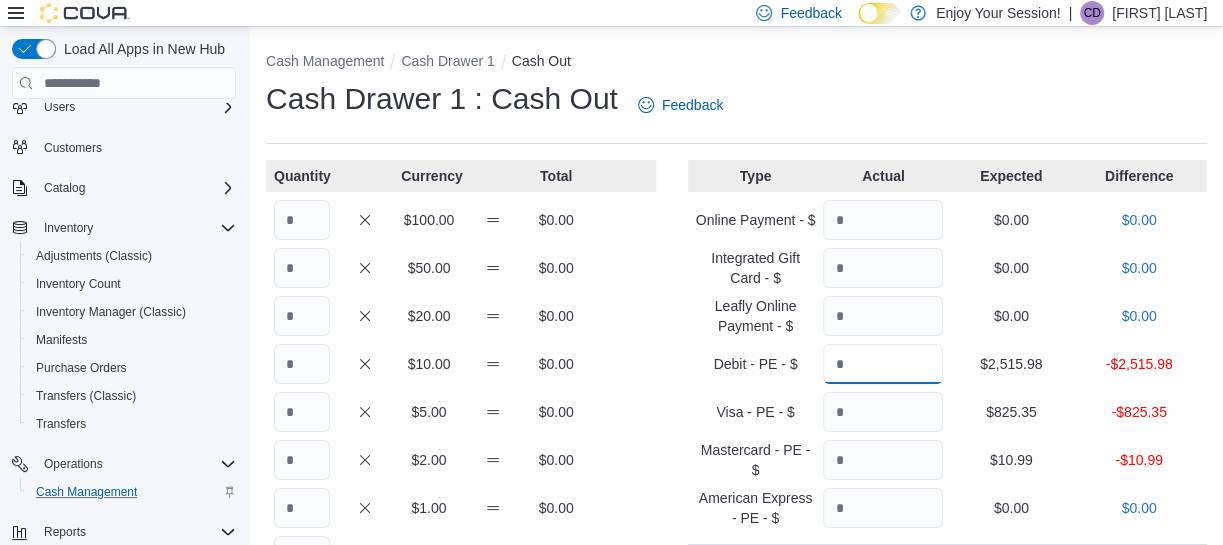 type on "**" 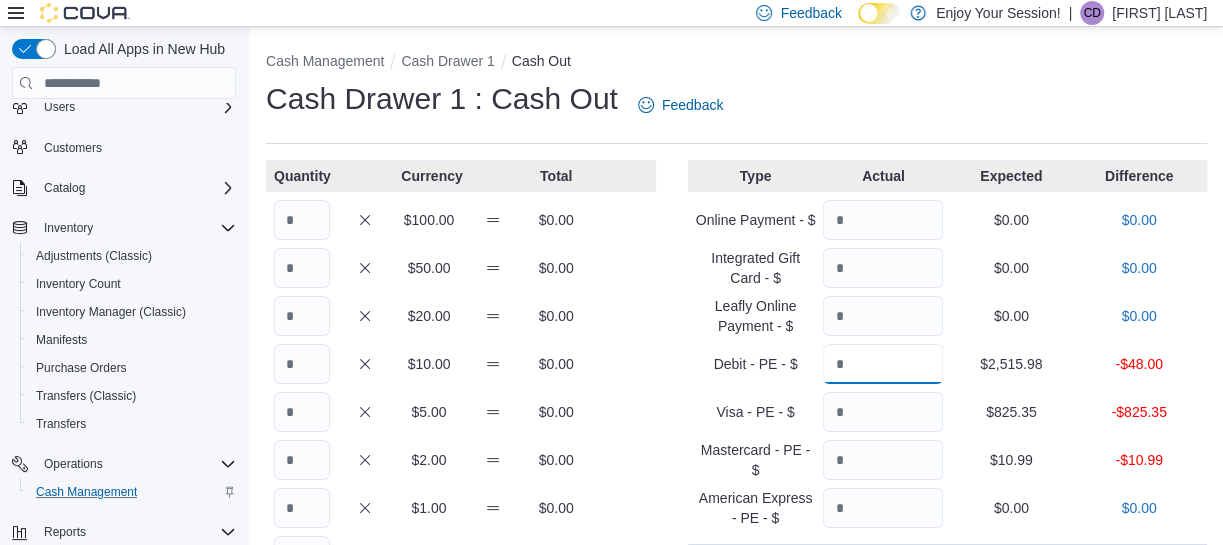 type on "*******" 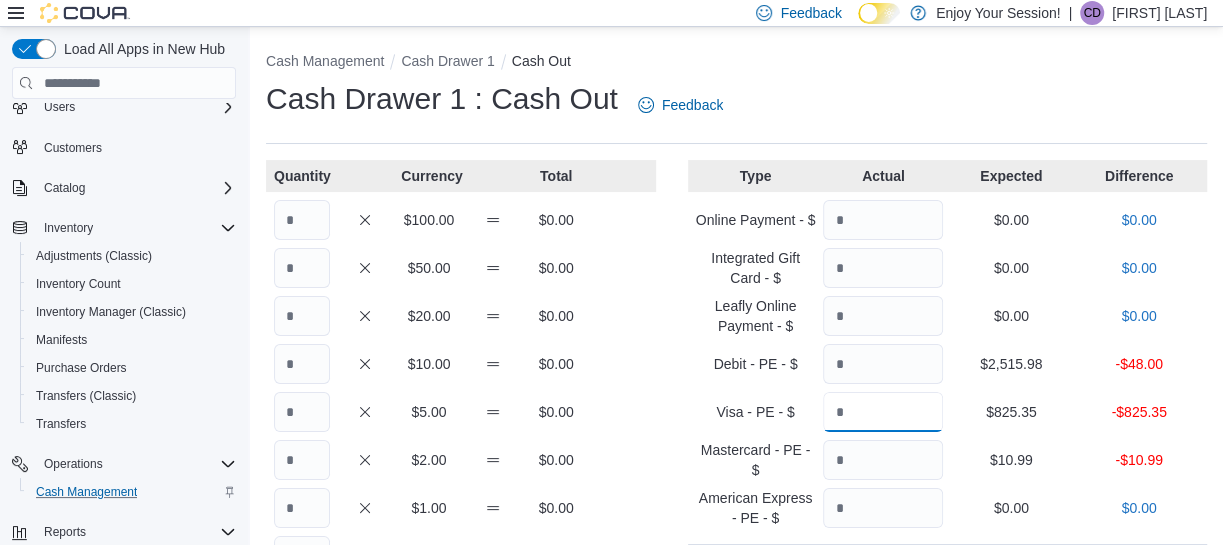 click at bounding box center (883, 412) 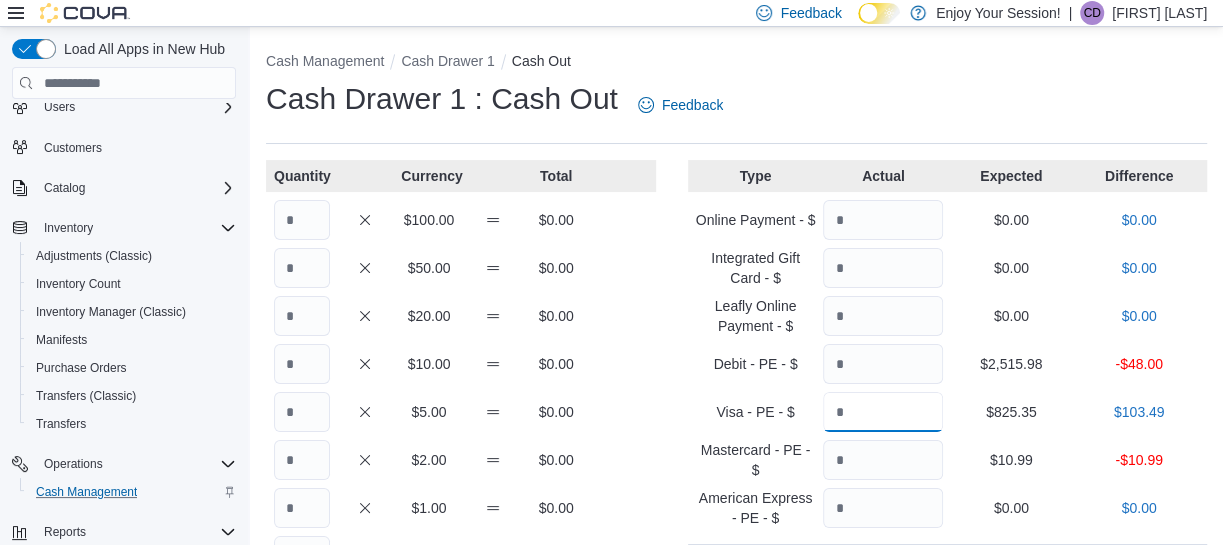 type on "******" 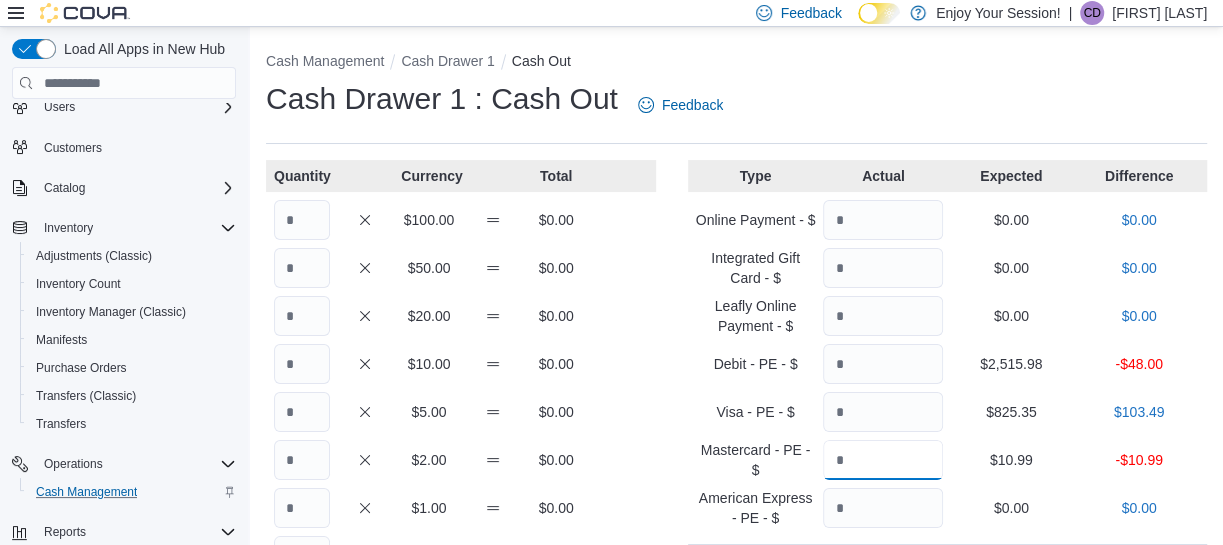 click at bounding box center (883, 460) 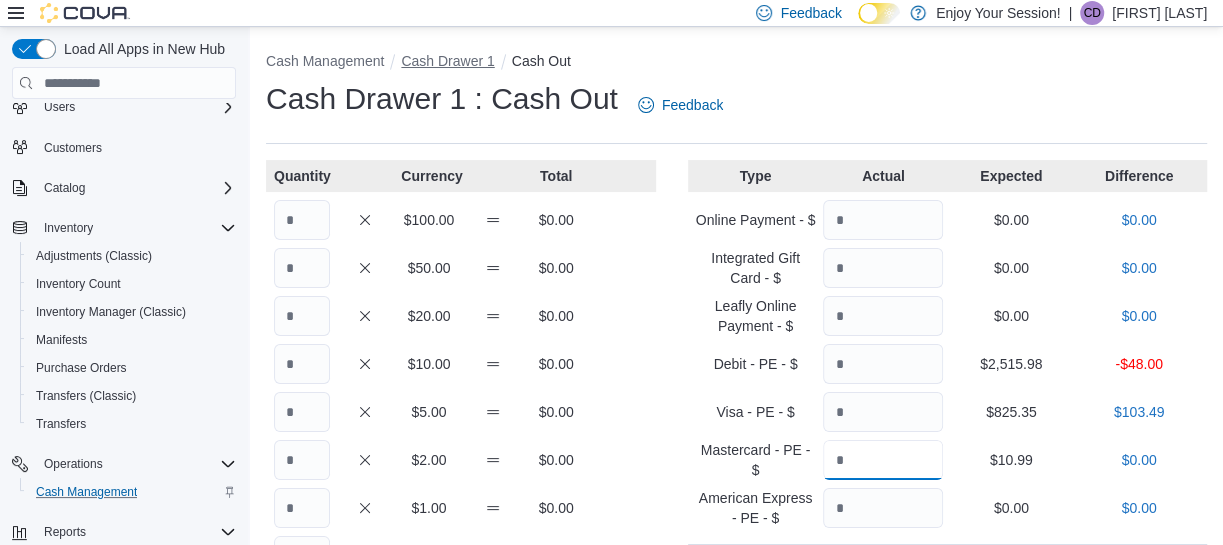 type on "*****" 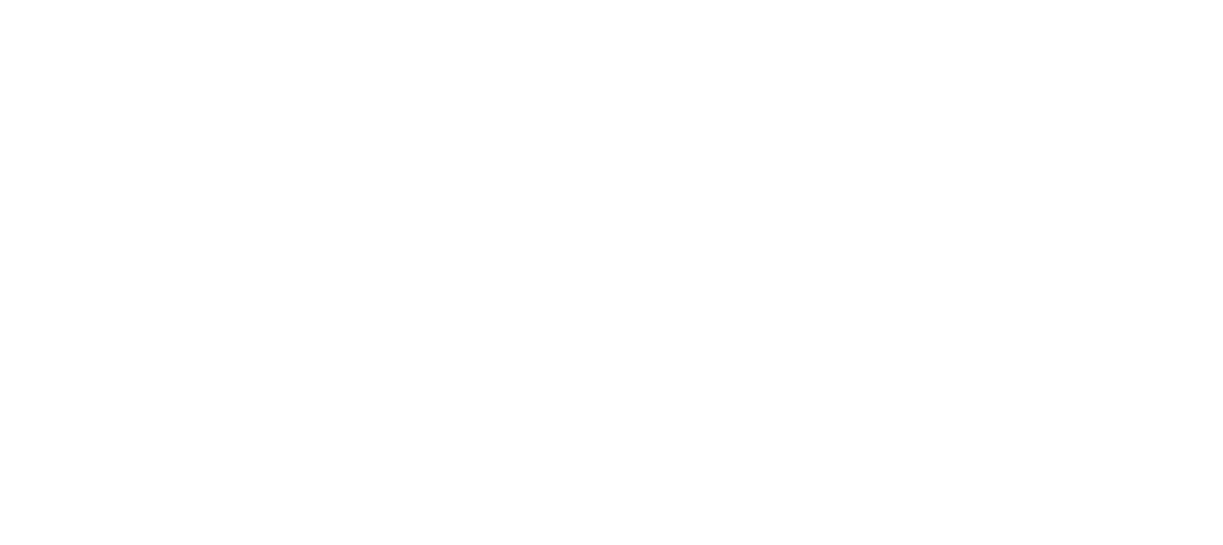 scroll, scrollTop: 0, scrollLeft: 0, axis: both 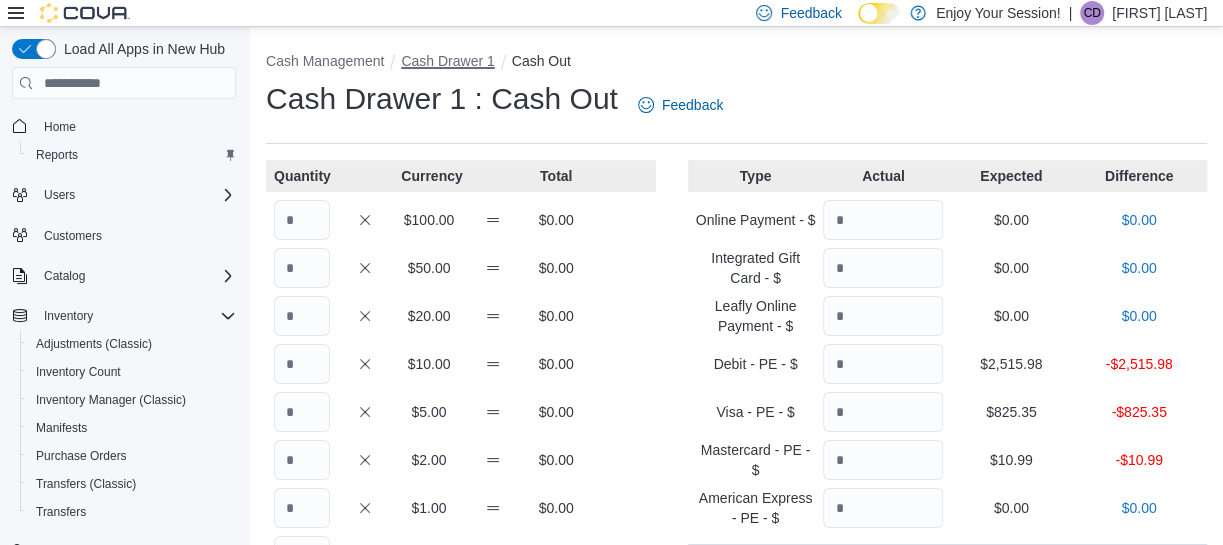 click on "Cash Drawer 1" at bounding box center [447, 61] 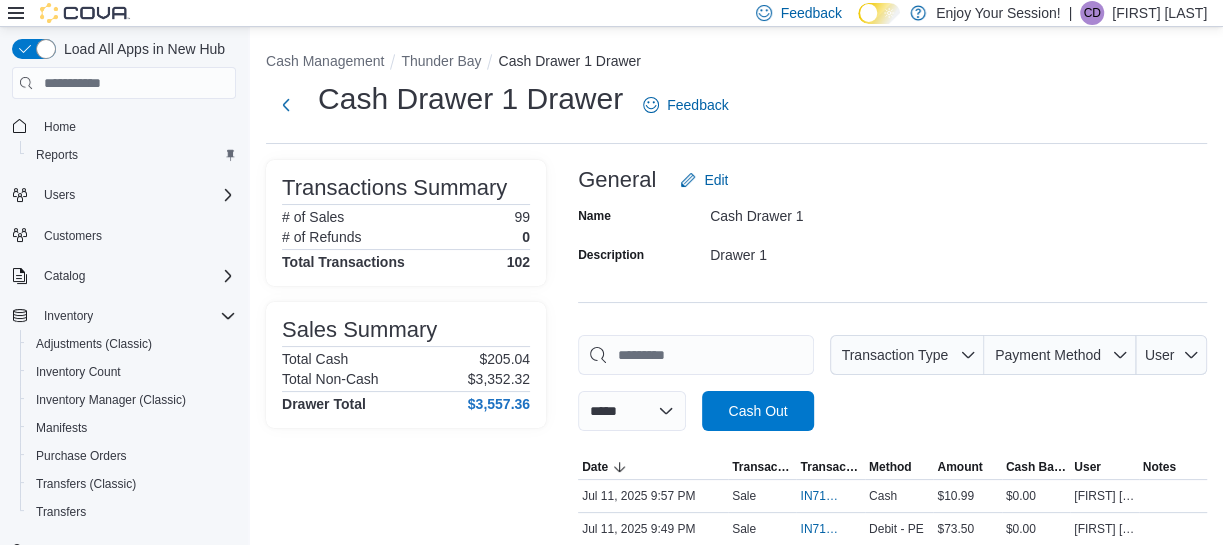 scroll, scrollTop: 757, scrollLeft: 0, axis: vertical 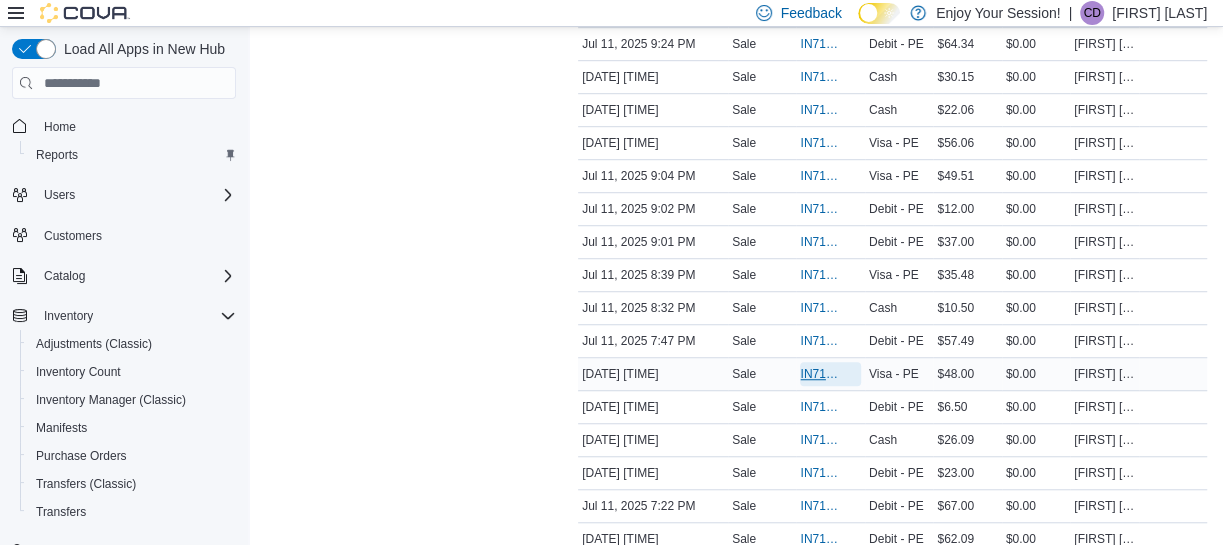 click on "IN71JW-7211778" at bounding box center (820, 374) 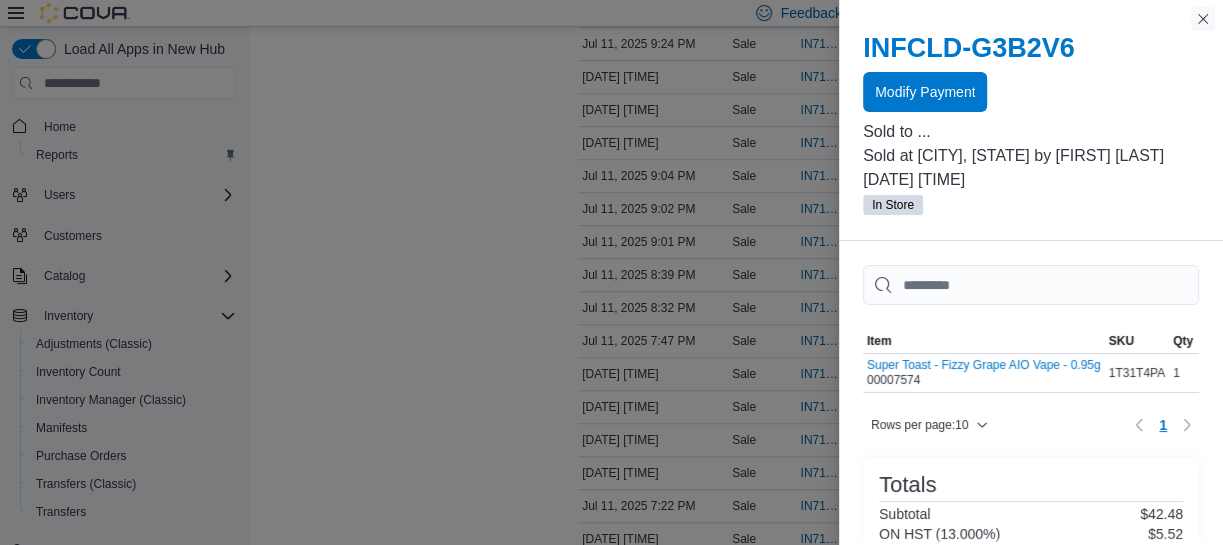 click at bounding box center [1203, 19] 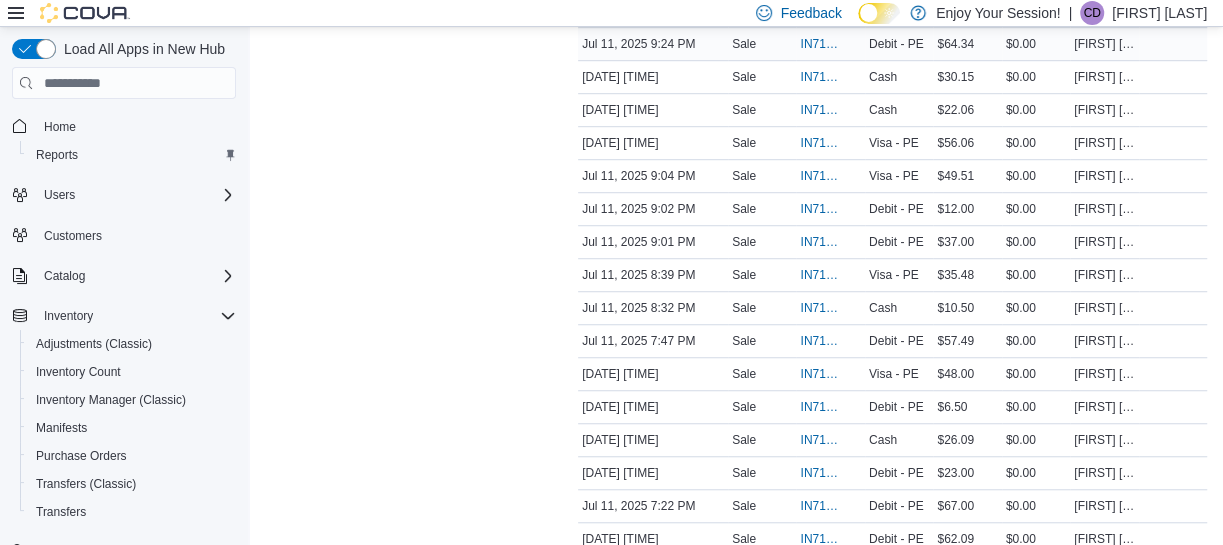 scroll, scrollTop: 1949, scrollLeft: 0, axis: vertical 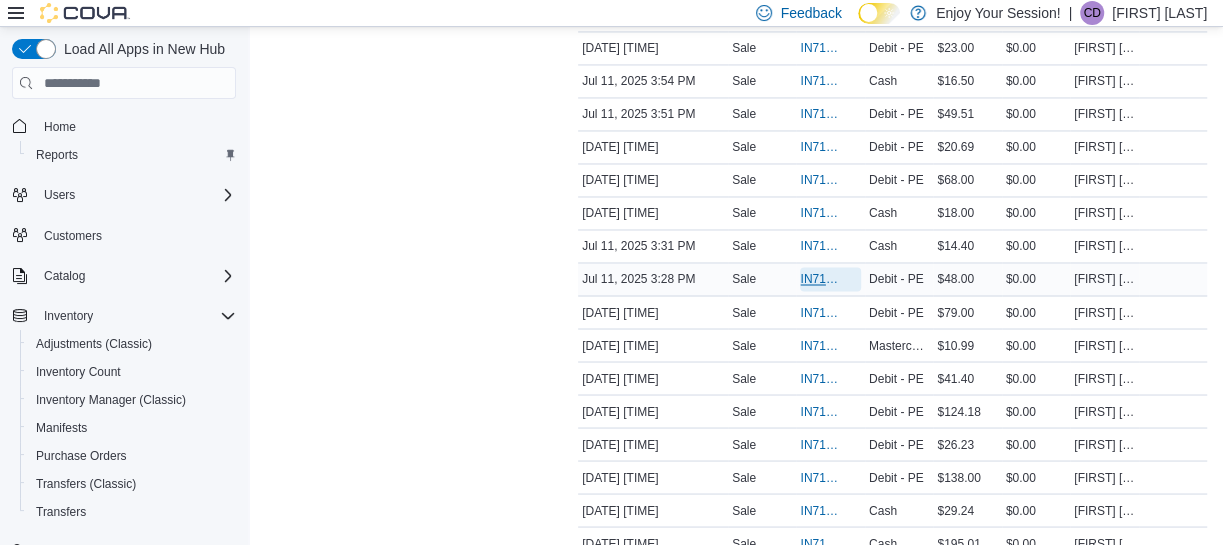 click on "IN71JW-7209273" at bounding box center [820, 279] 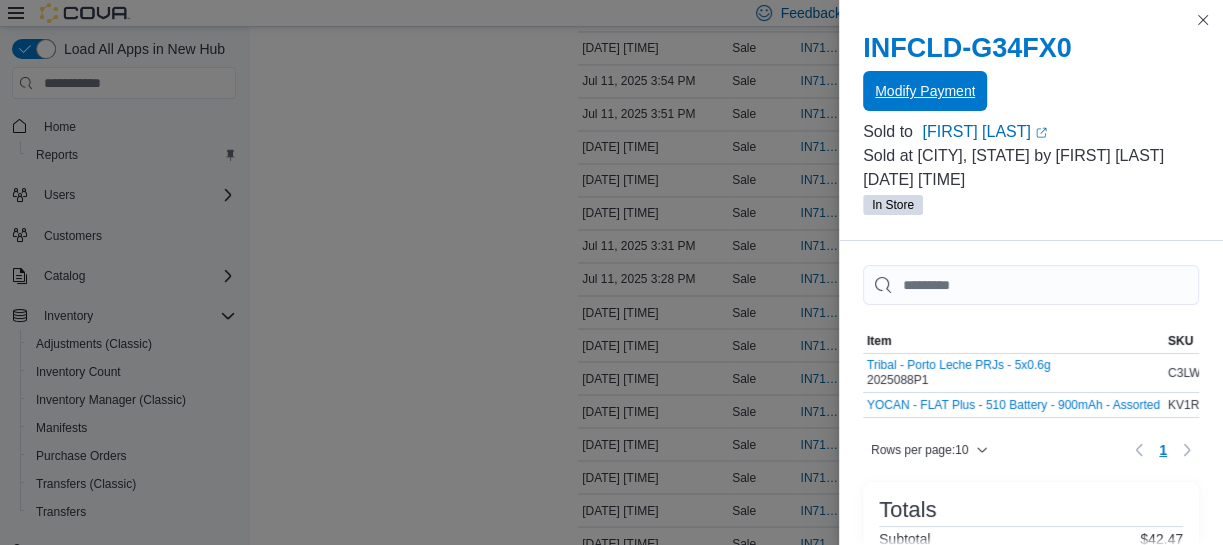 click on "Modify Payment" at bounding box center (925, 91) 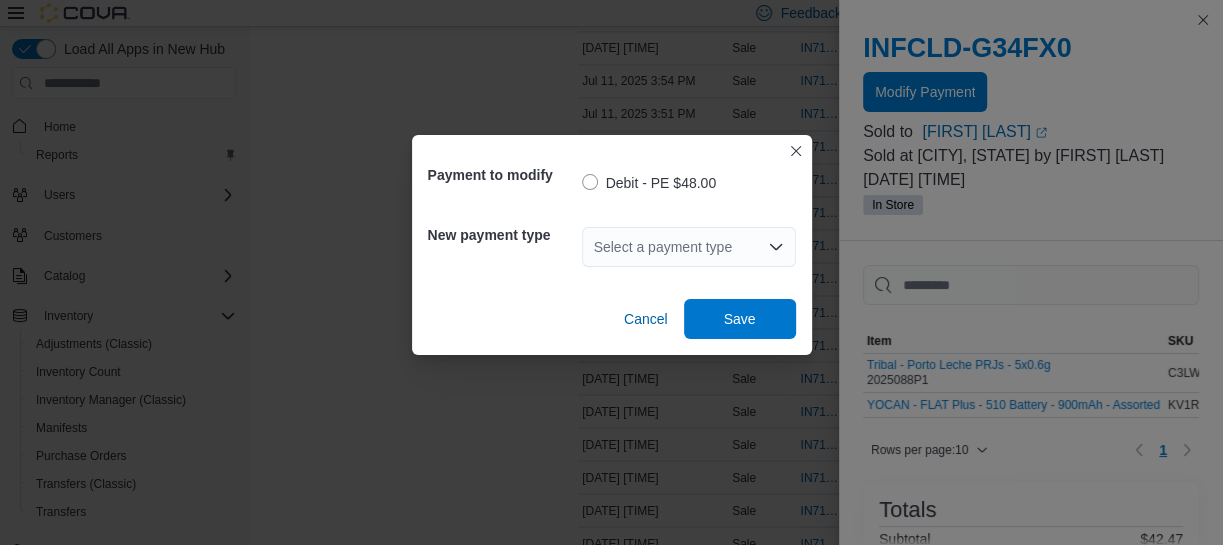 click 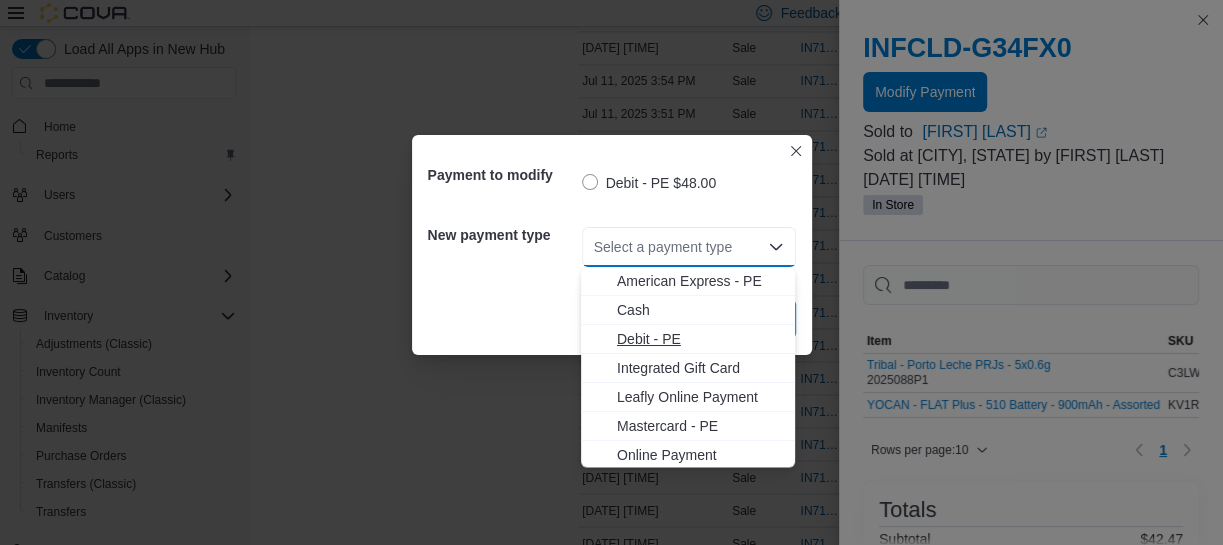 scroll, scrollTop: 31, scrollLeft: 0, axis: vertical 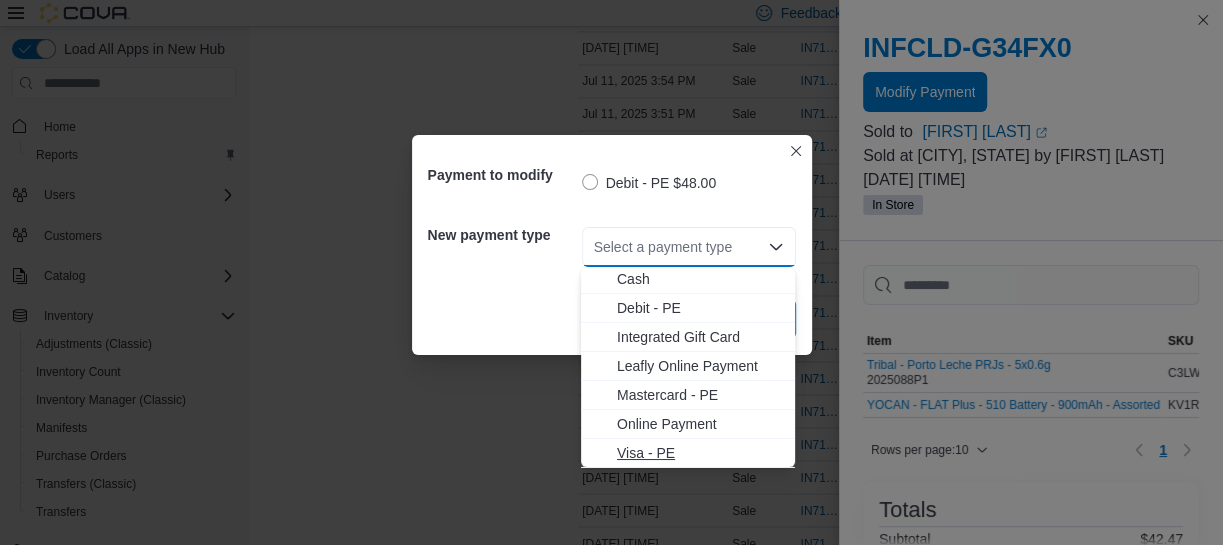 click on "Visa - PE" at bounding box center (700, 453) 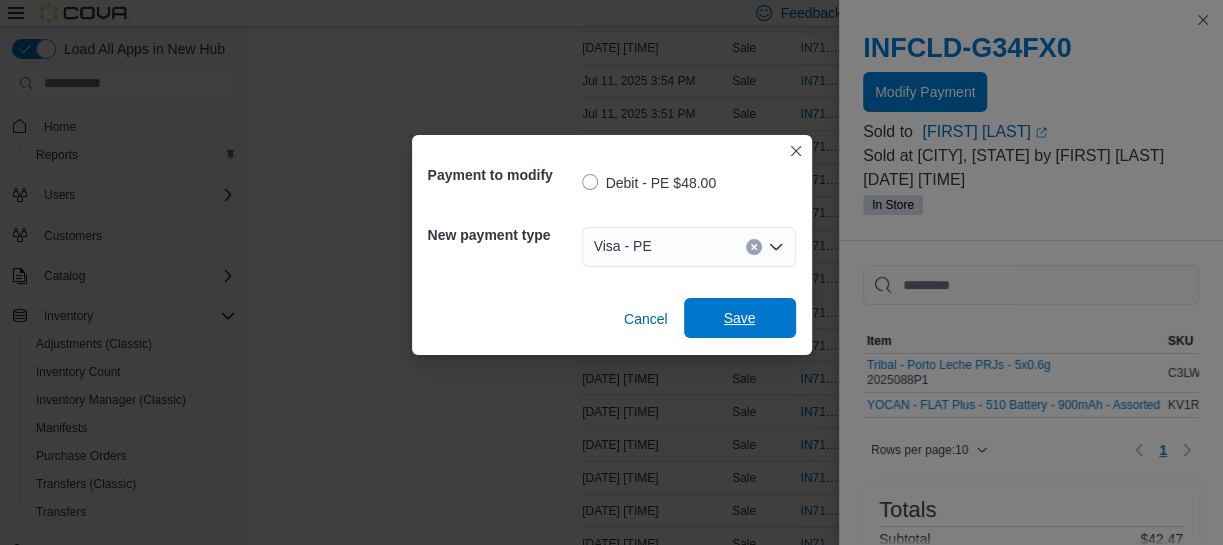 click on "Save" at bounding box center [740, 318] 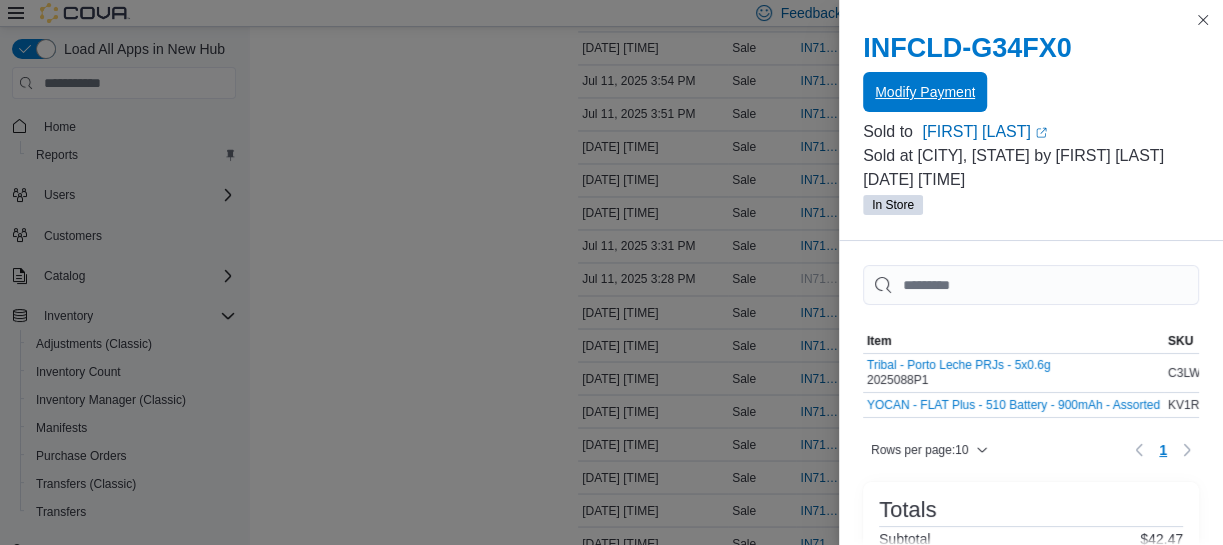 scroll, scrollTop: 0, scrollLeft: 0, axis: both 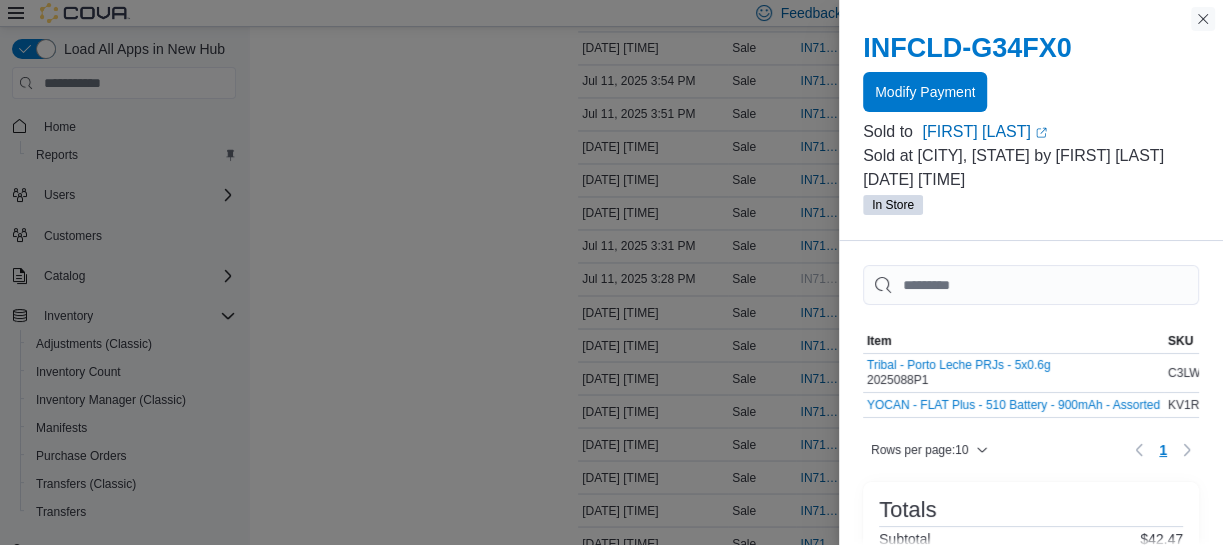 click at bounding box center [1203, 19] 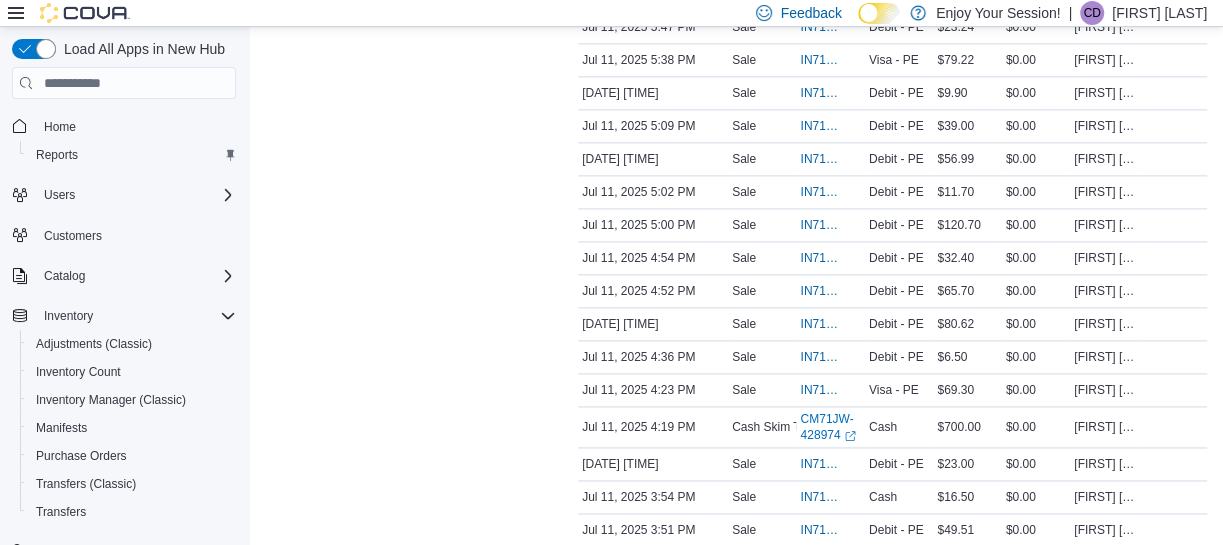 scroll, scrollTop: 1222, scrollLeft: 0, axis: vertical 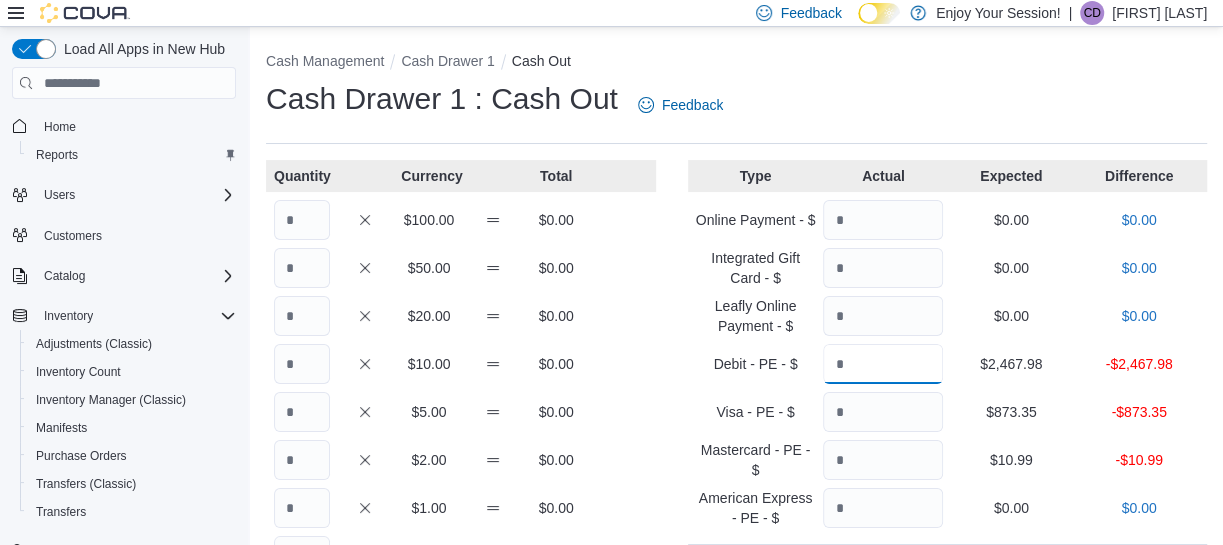 click at bounding box center (883, 364) 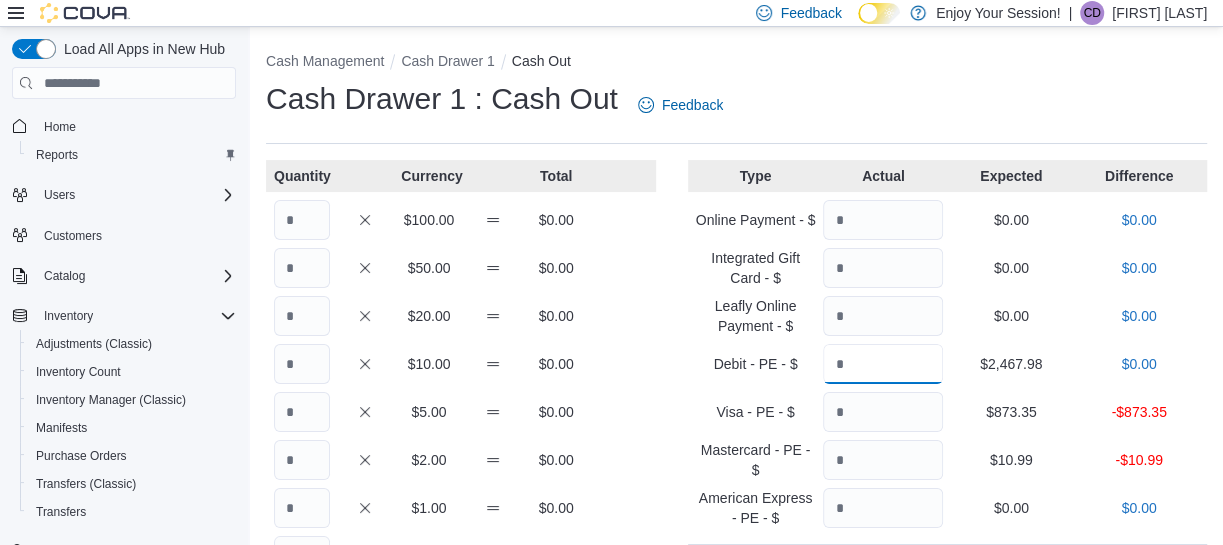 type on "*******" 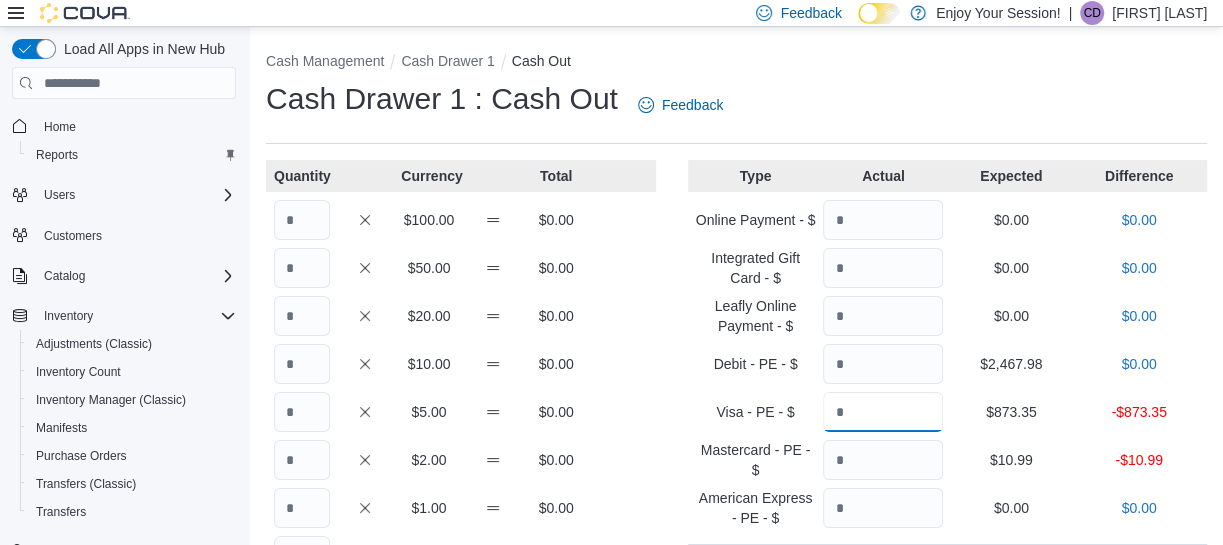 click at bounding box center [883, 412] 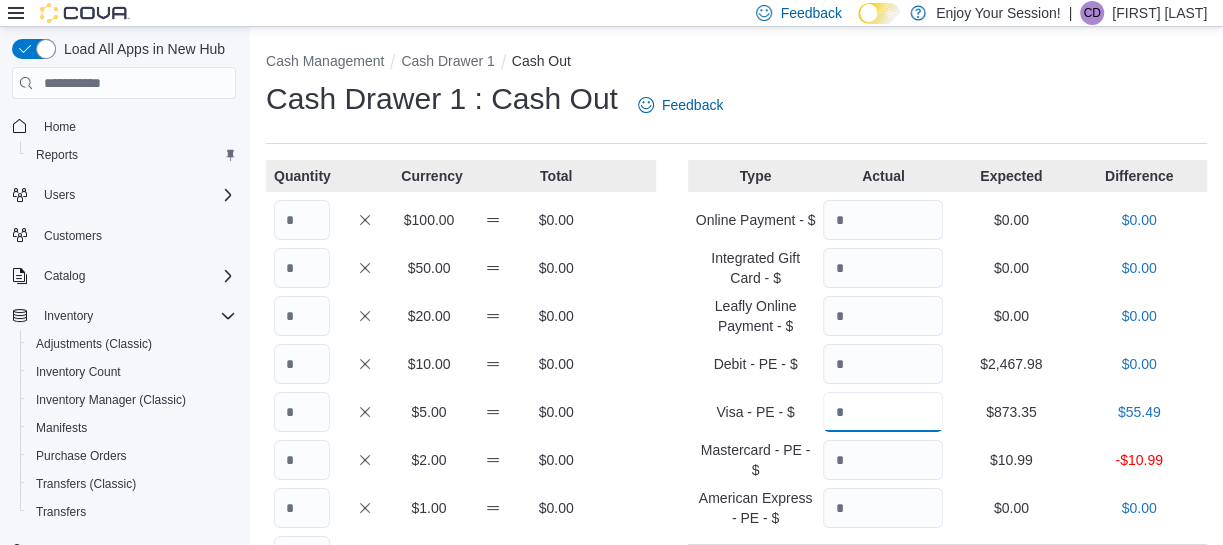 type on "******" 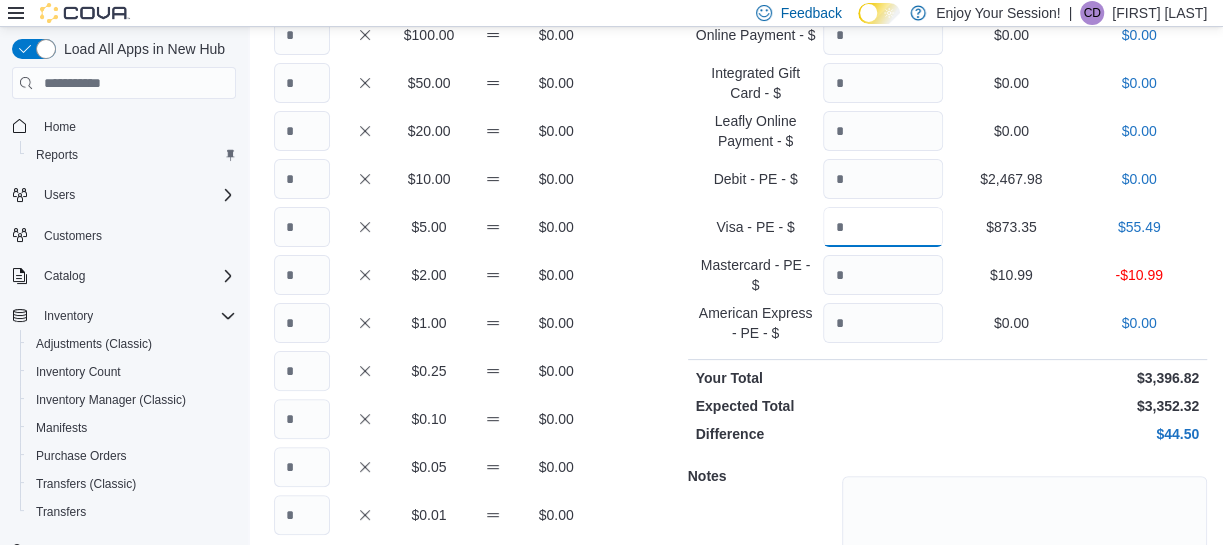 scroll, scrollTop: 186, scrollLeft: 0, axis: vertical 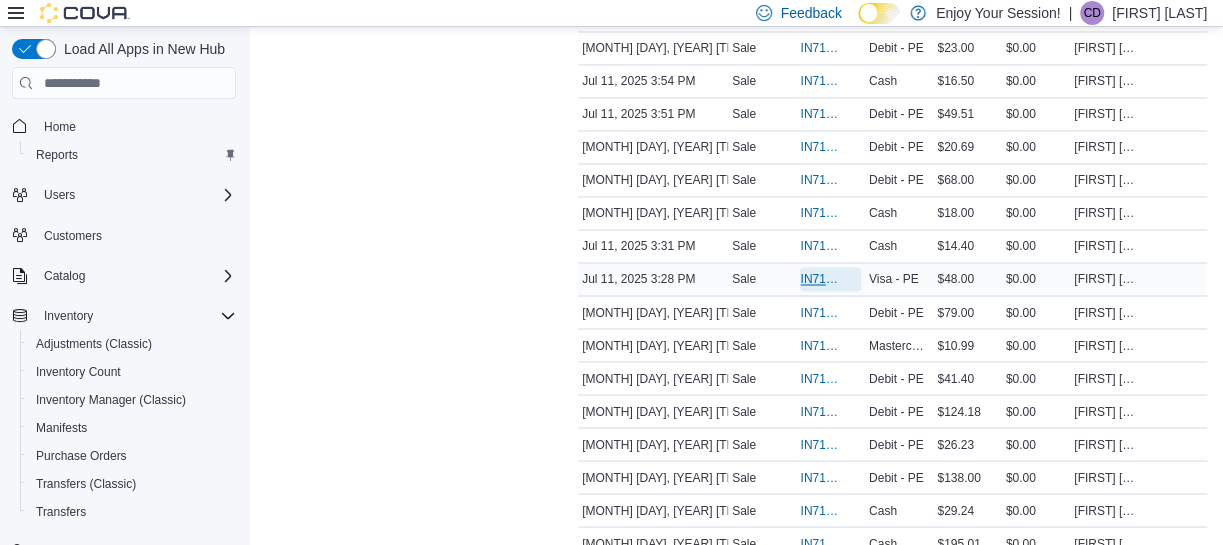 click on "IN71JW-7209273" at bounding box center (820, 279) 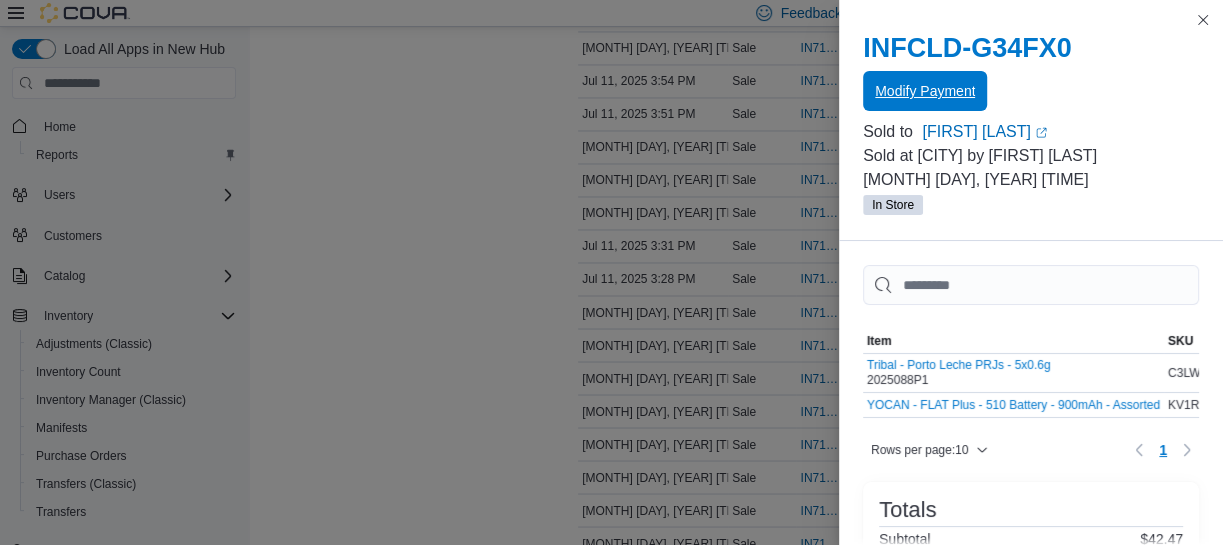 click on "Modify Payment" at bounding box center [925, 91] 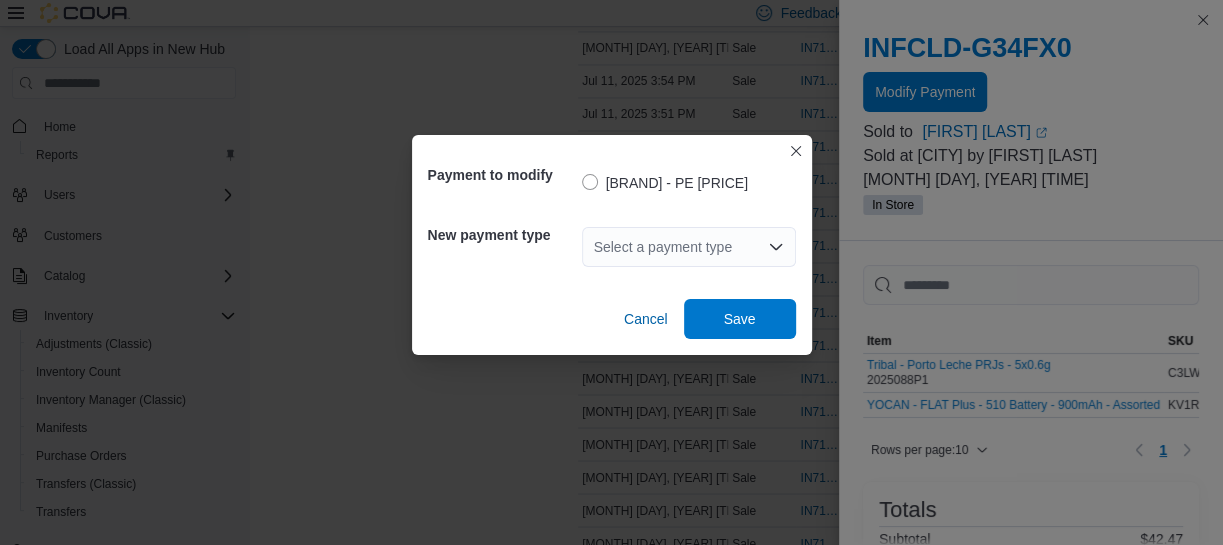 click on "Select a payment type" at bounding box center [689, 247] 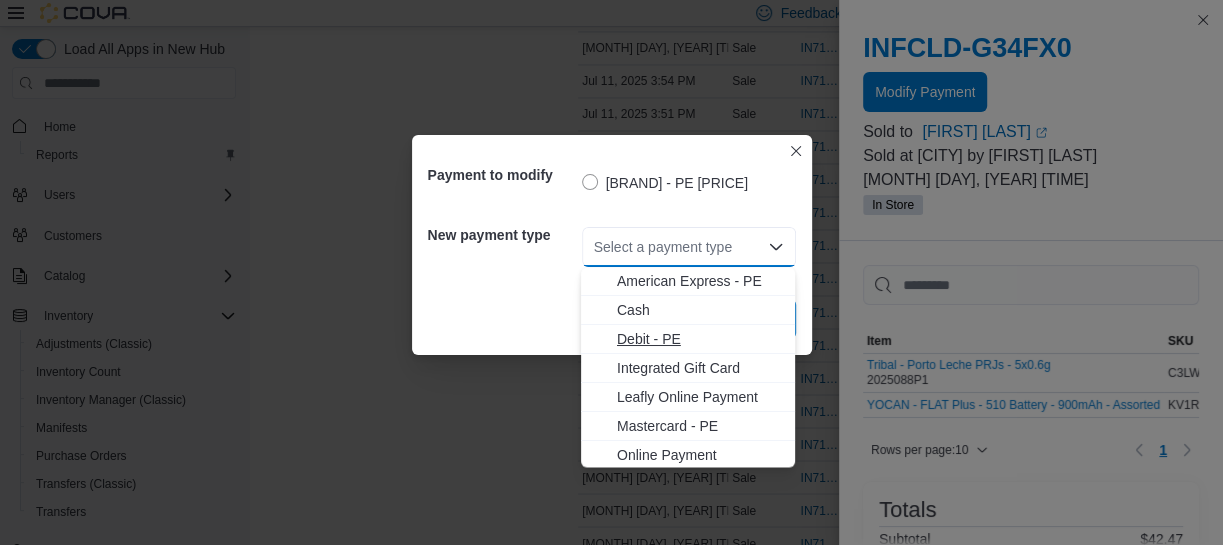 click on "Debit - PE" at bounding box center [700, 339] 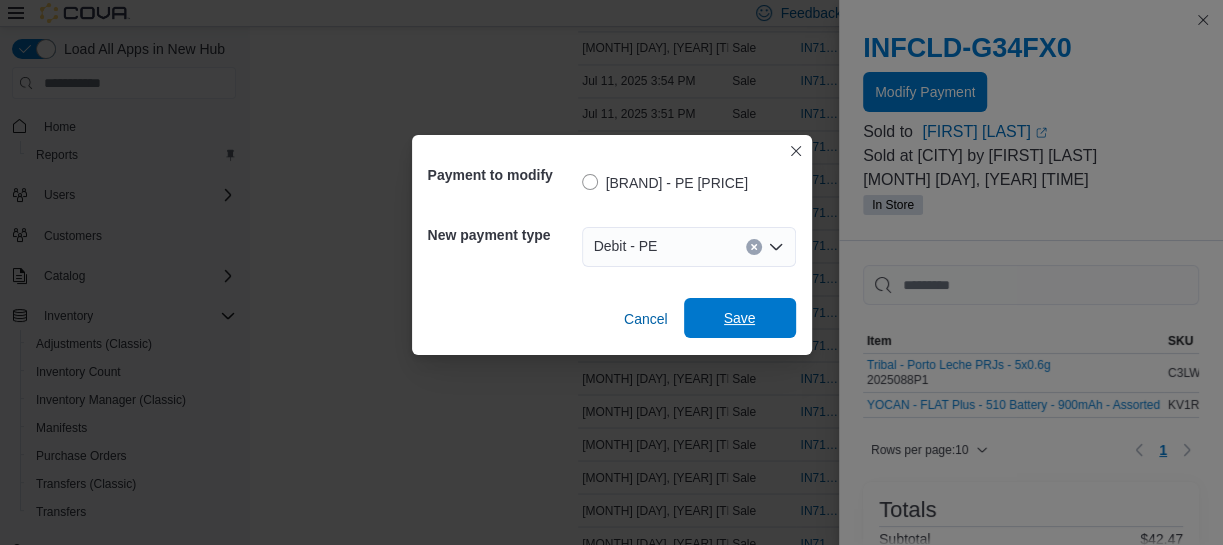 click on "Save" at bounding box center [740, 318] 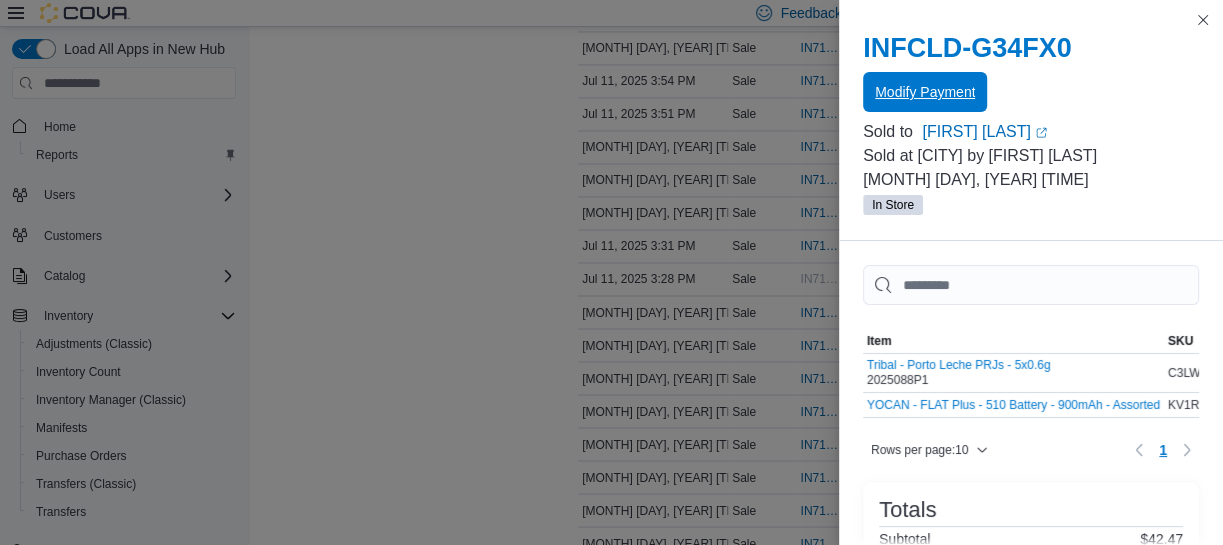 scroll, scrollTop: 0, scrollLeft: 0, axis: both 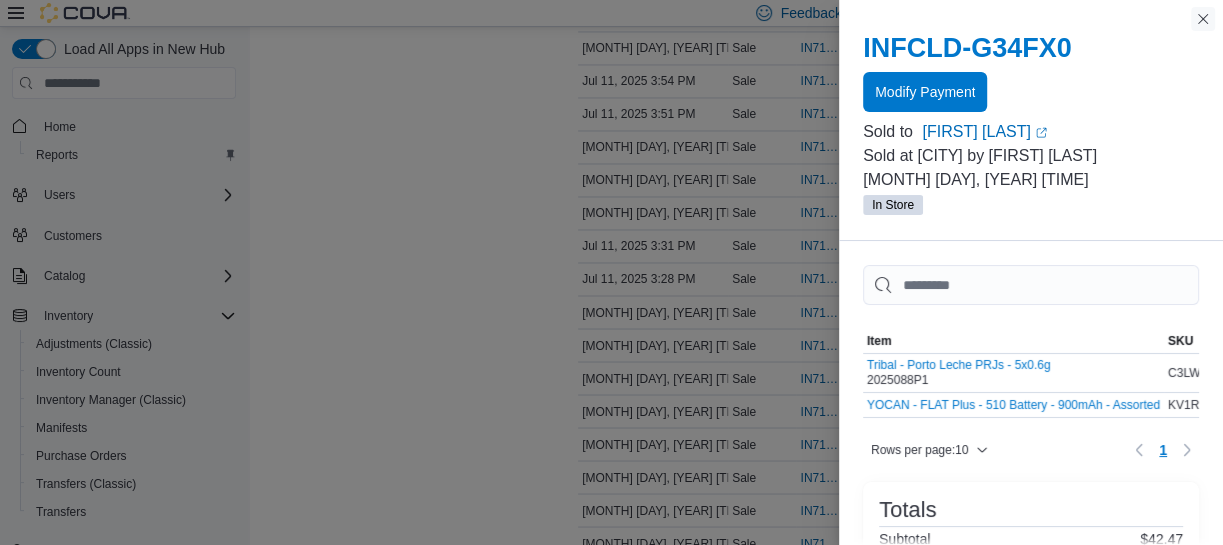 click at bounding box center [1203, 19] 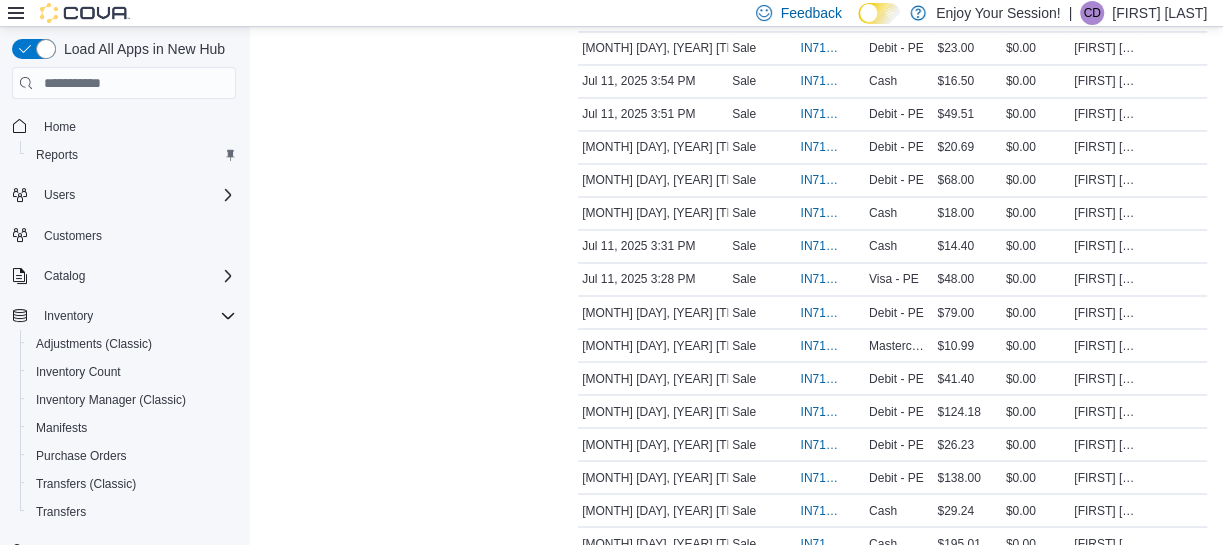 scroll, scrollTop: 856, scrollLeft: 0, axis: vertical 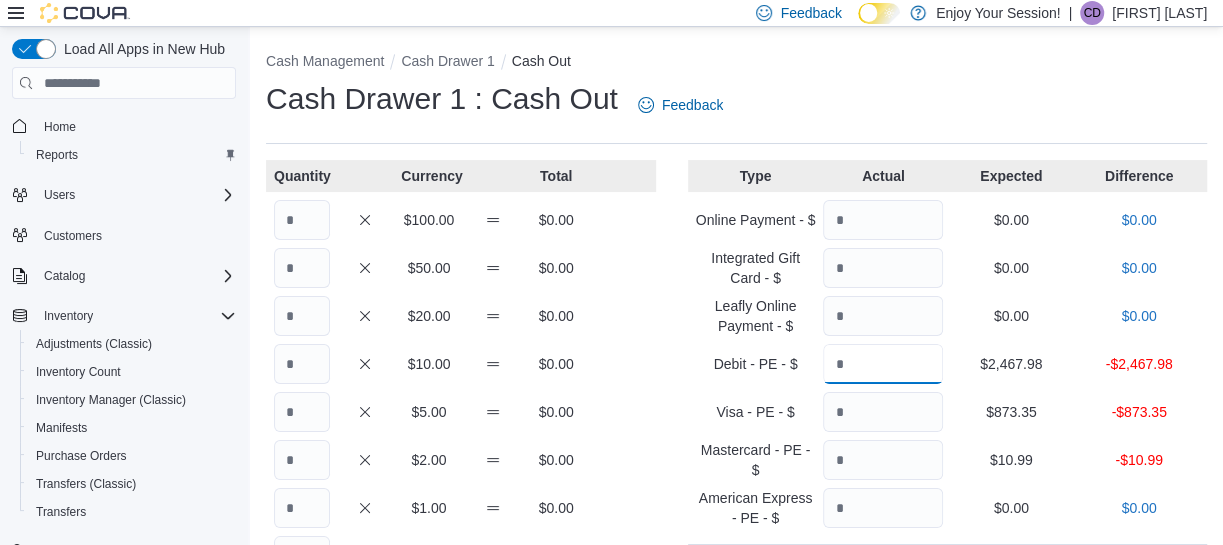 click at bounding box center (883, 364) 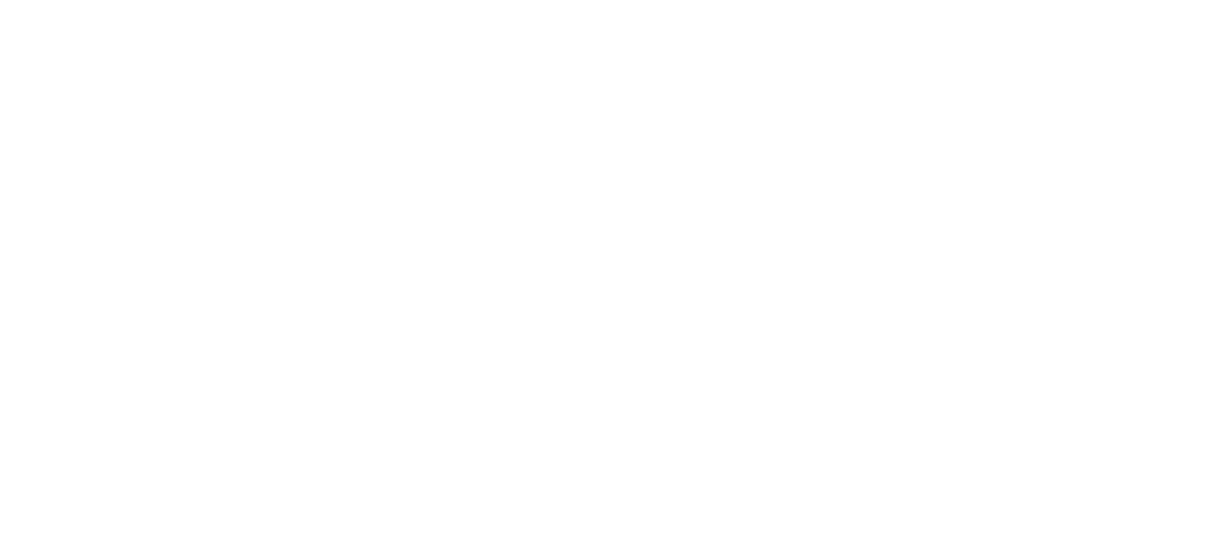 scroll, scrollTop: 0, scrollLeft: 0, axis: both 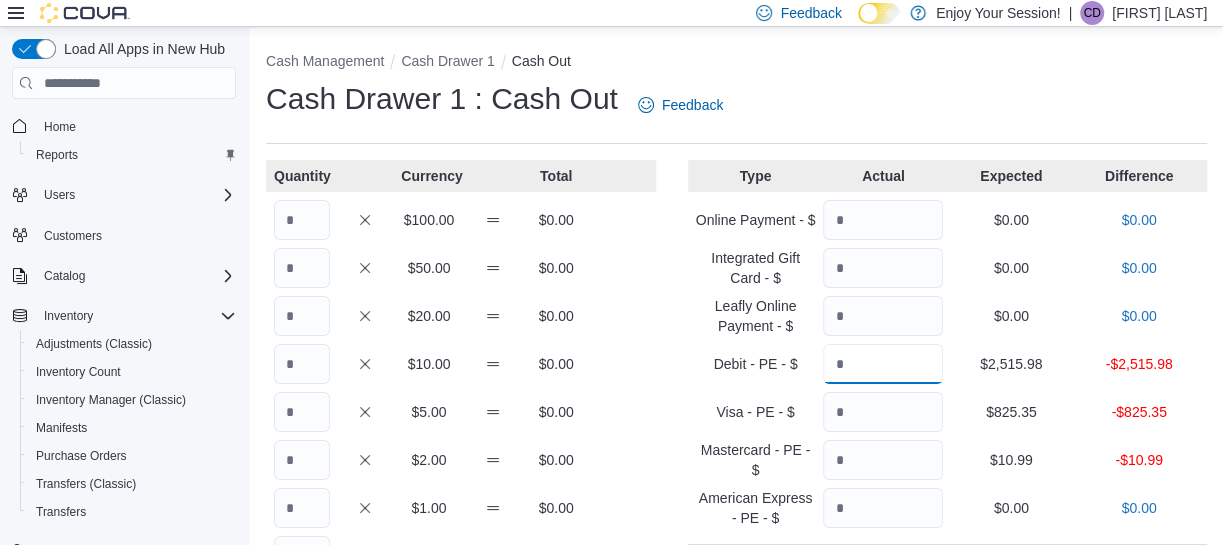 click at bounding box center [883, 364] 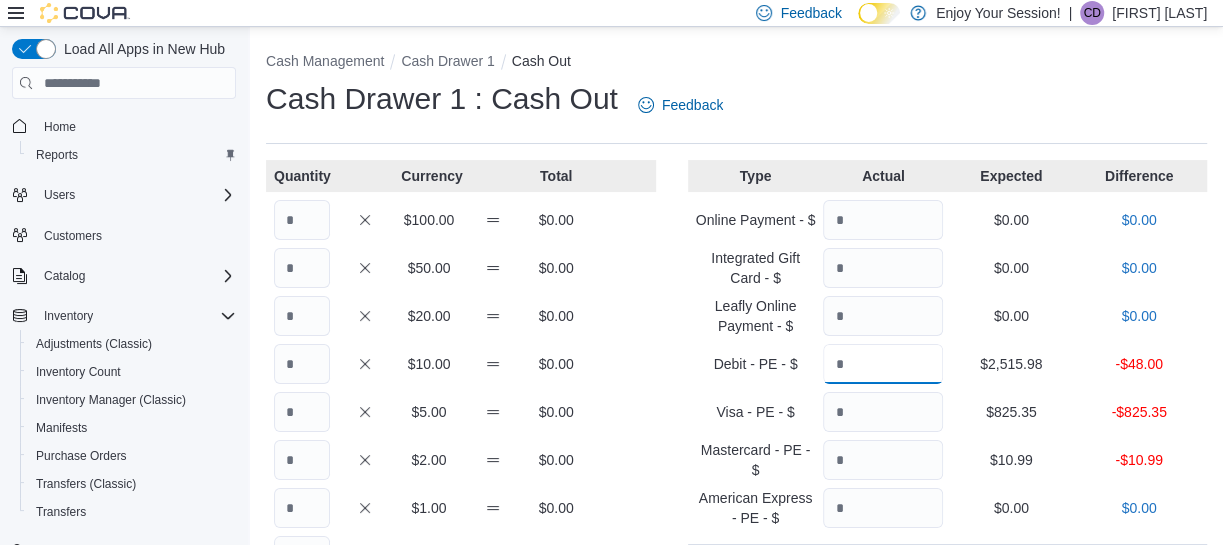 type on "*******" 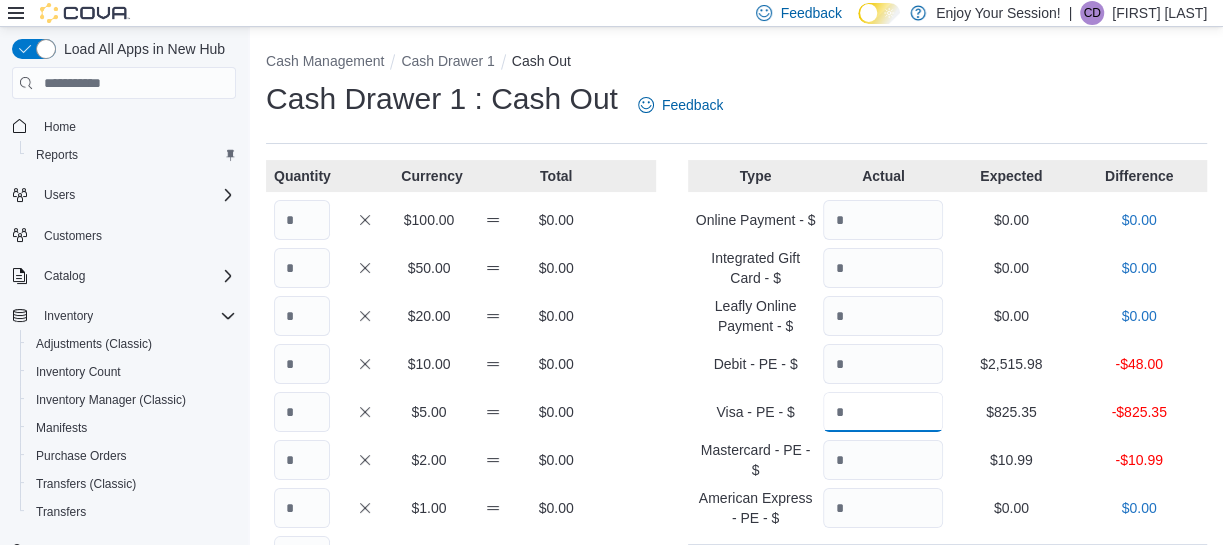 click at bounding box center [883, 412] 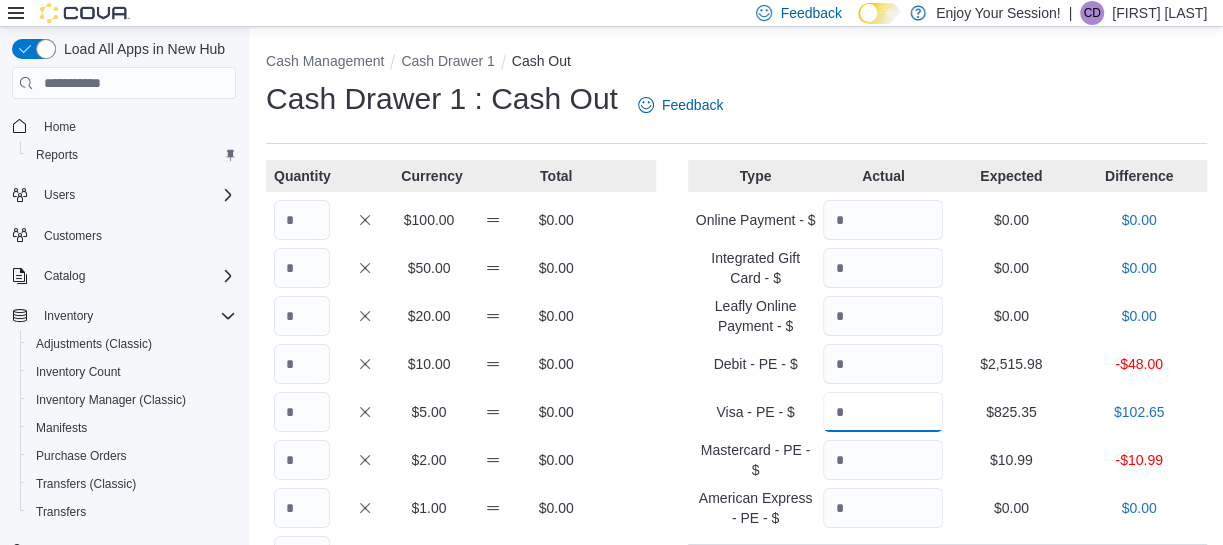 type on "******" 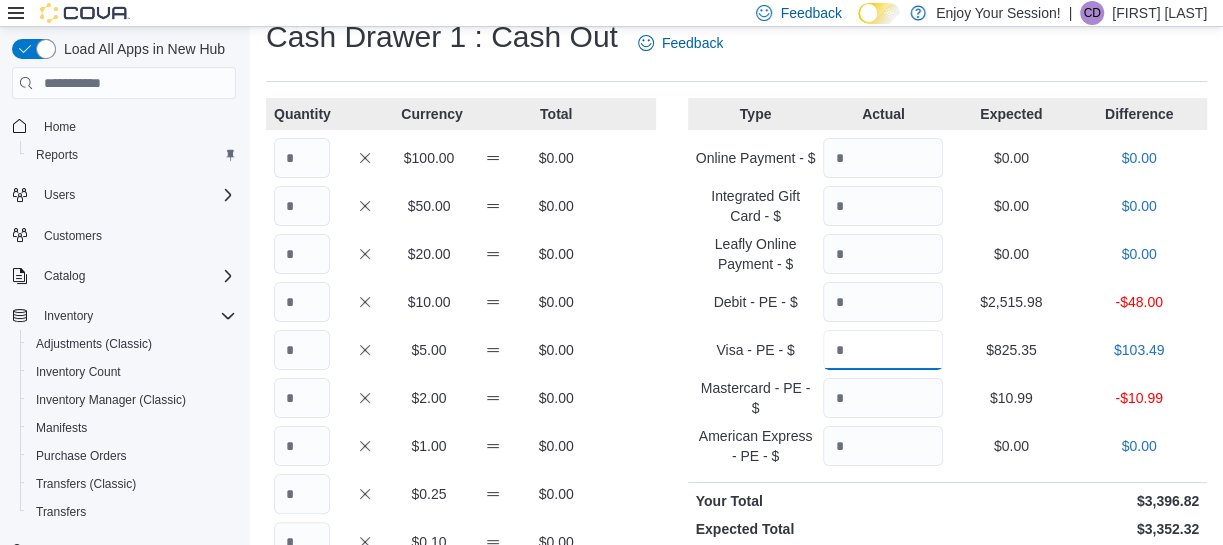 scroll, scrollTop: 65, scrollLeft: 0, axis: vertical 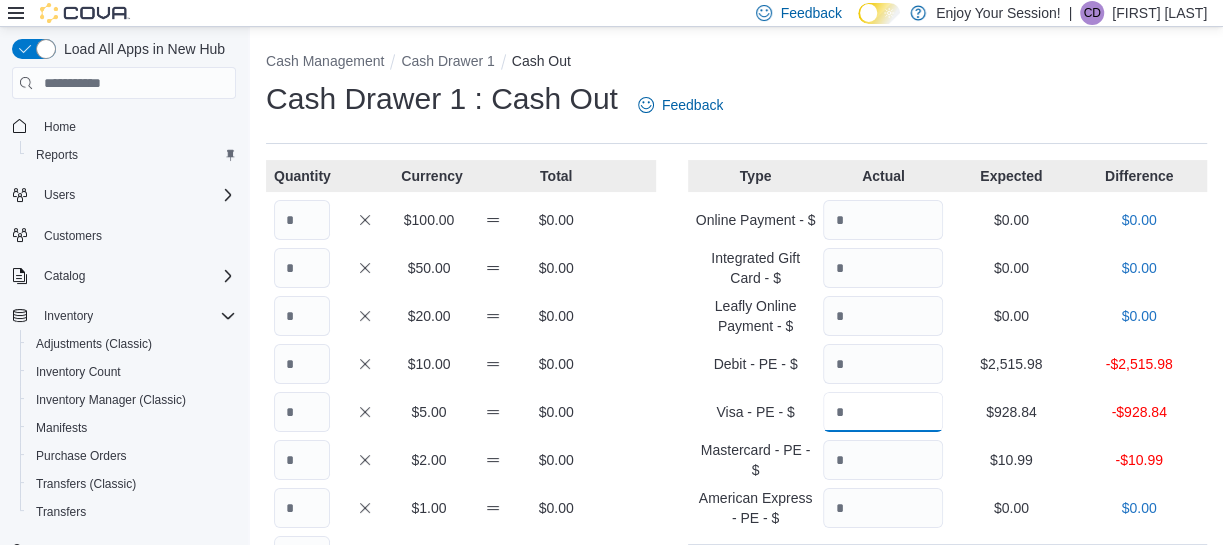 click at bounding box center [883, 412] 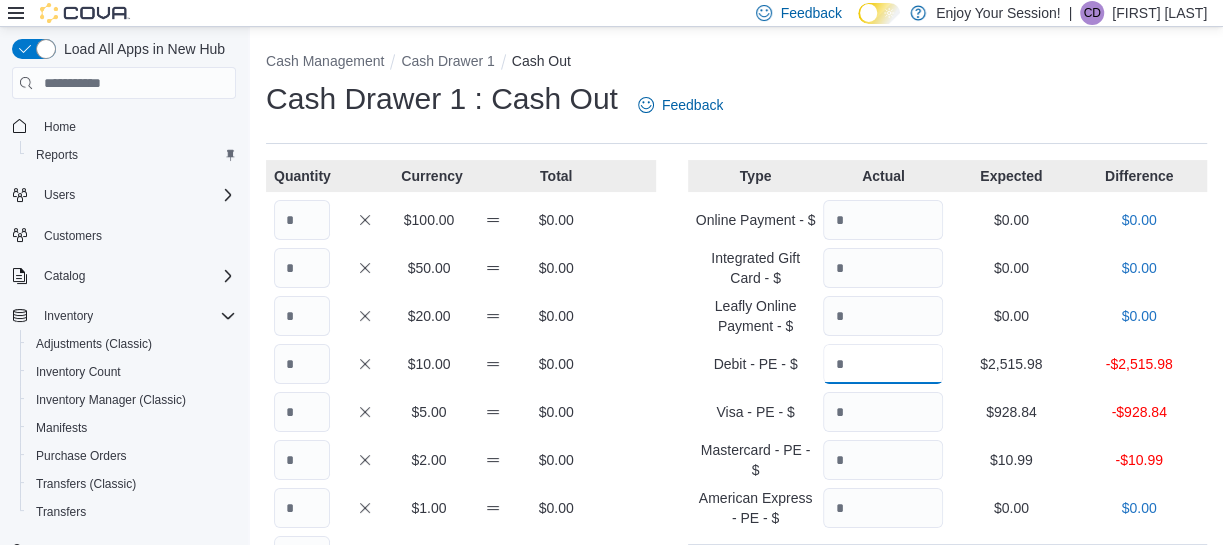 click at bounding box center [883, 364] 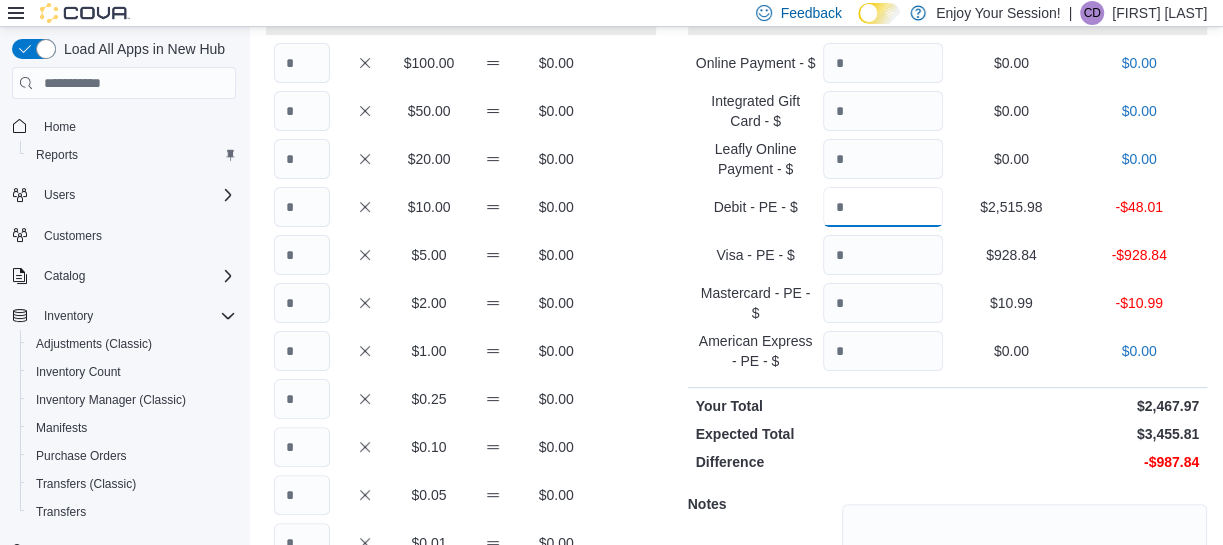 scroll, scrollTop: 156, scrollLeft: 0, axis: vertical 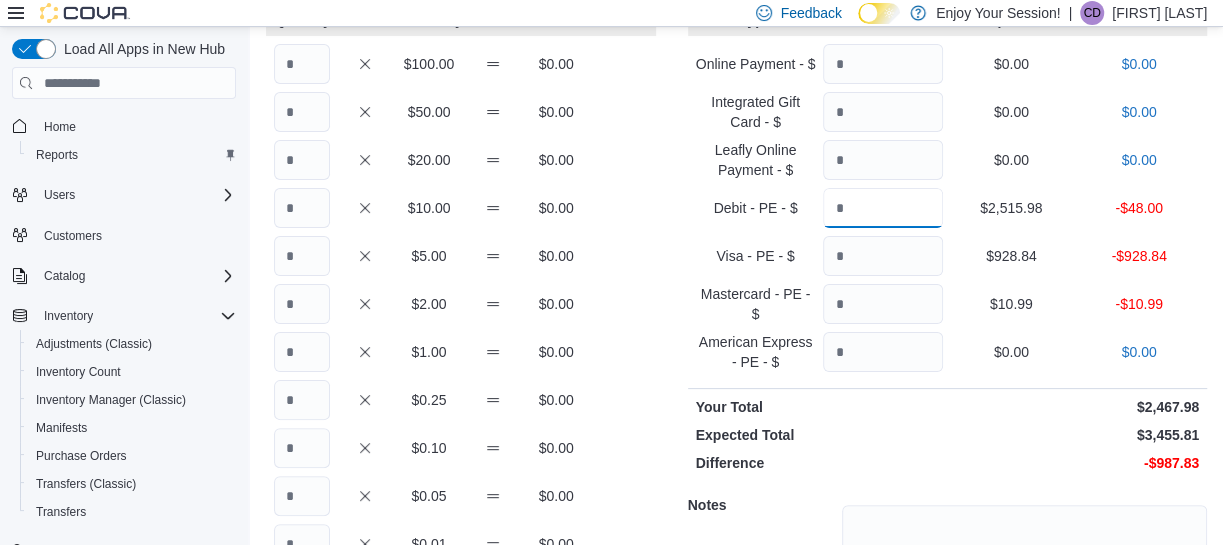 type on "*******" 